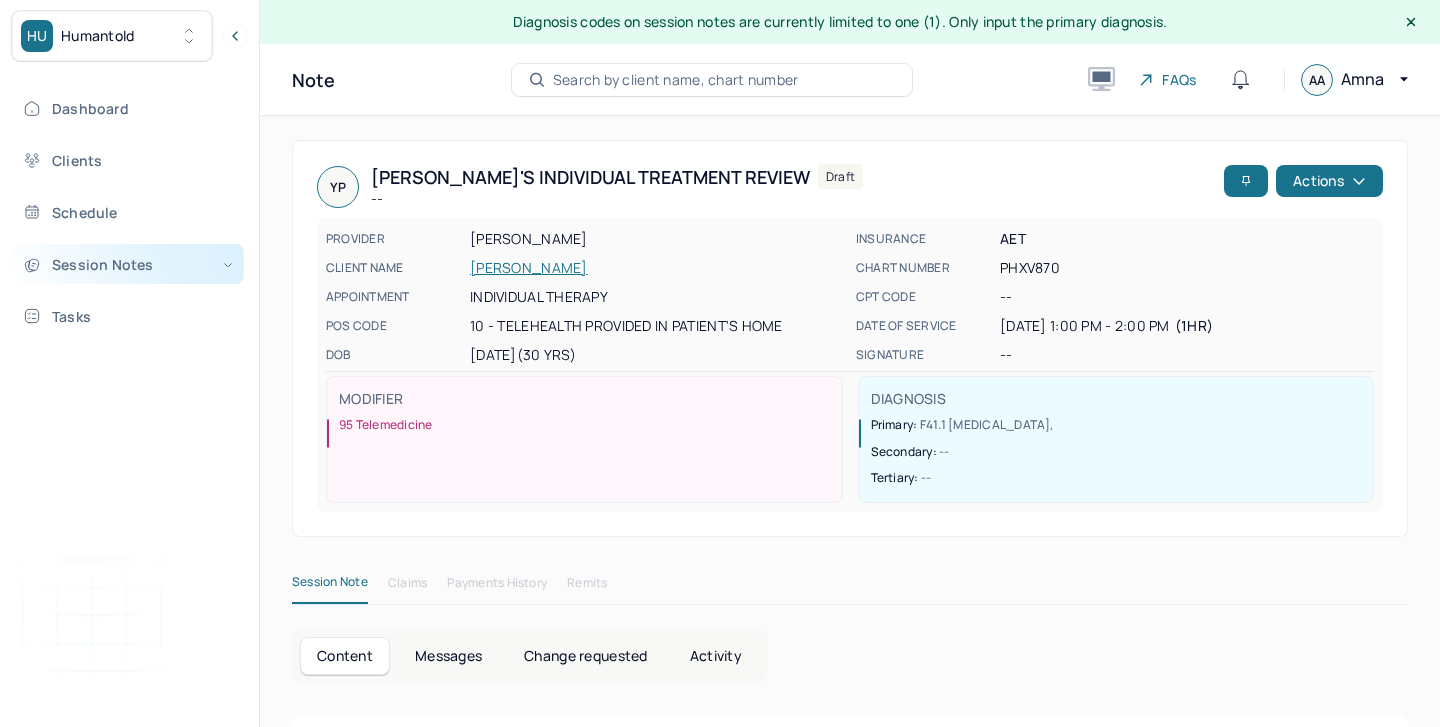 scroll, scrollTop: 36, scrollLeft: 0, axis: vertical 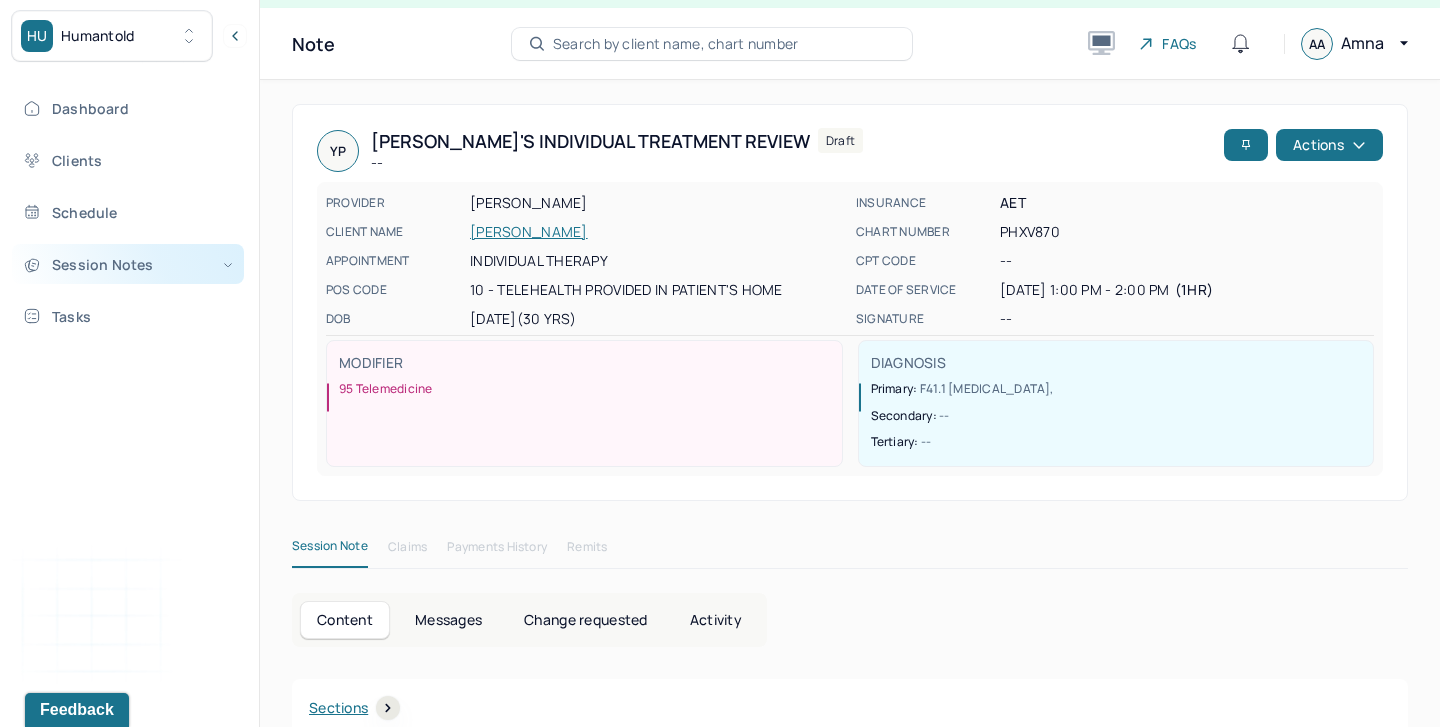 click on "Session Notes" at bounding box center (128, 264) 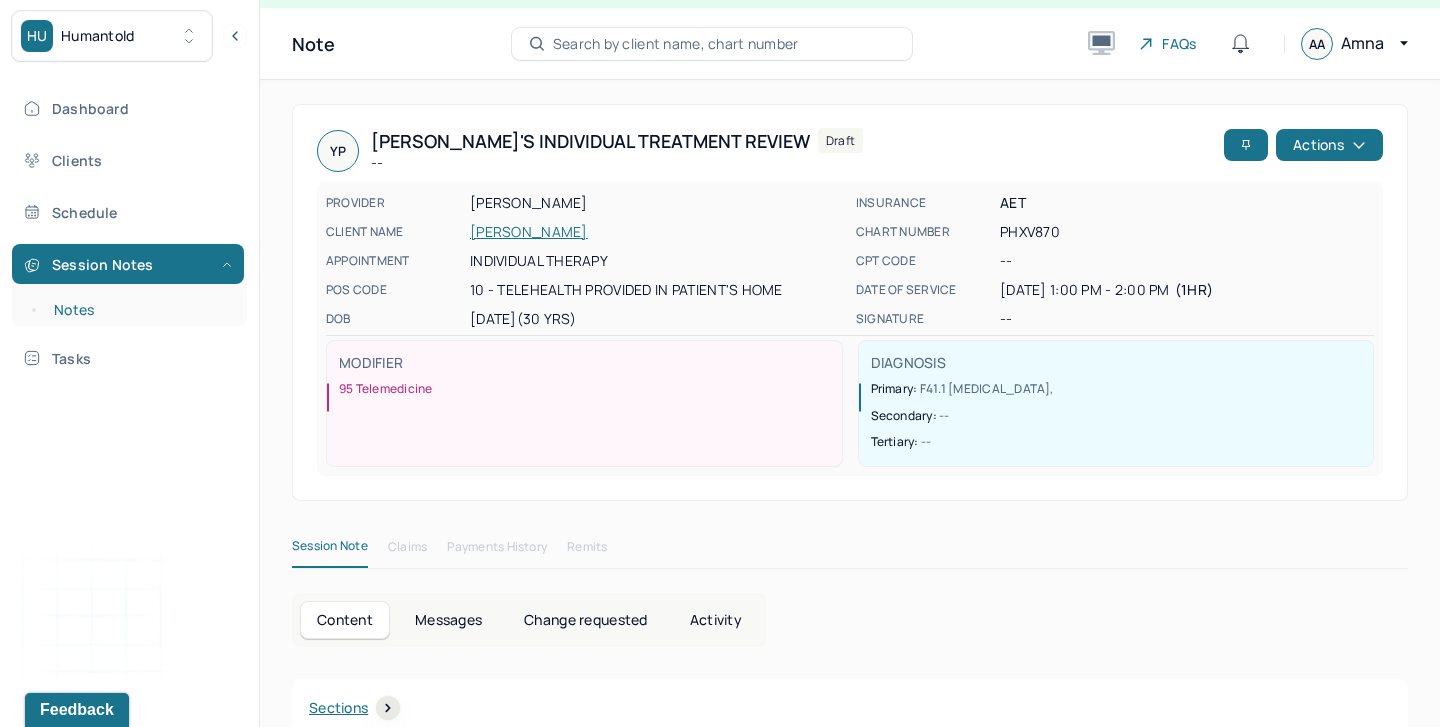 click on "Notes" at bounding box center (139, 310) 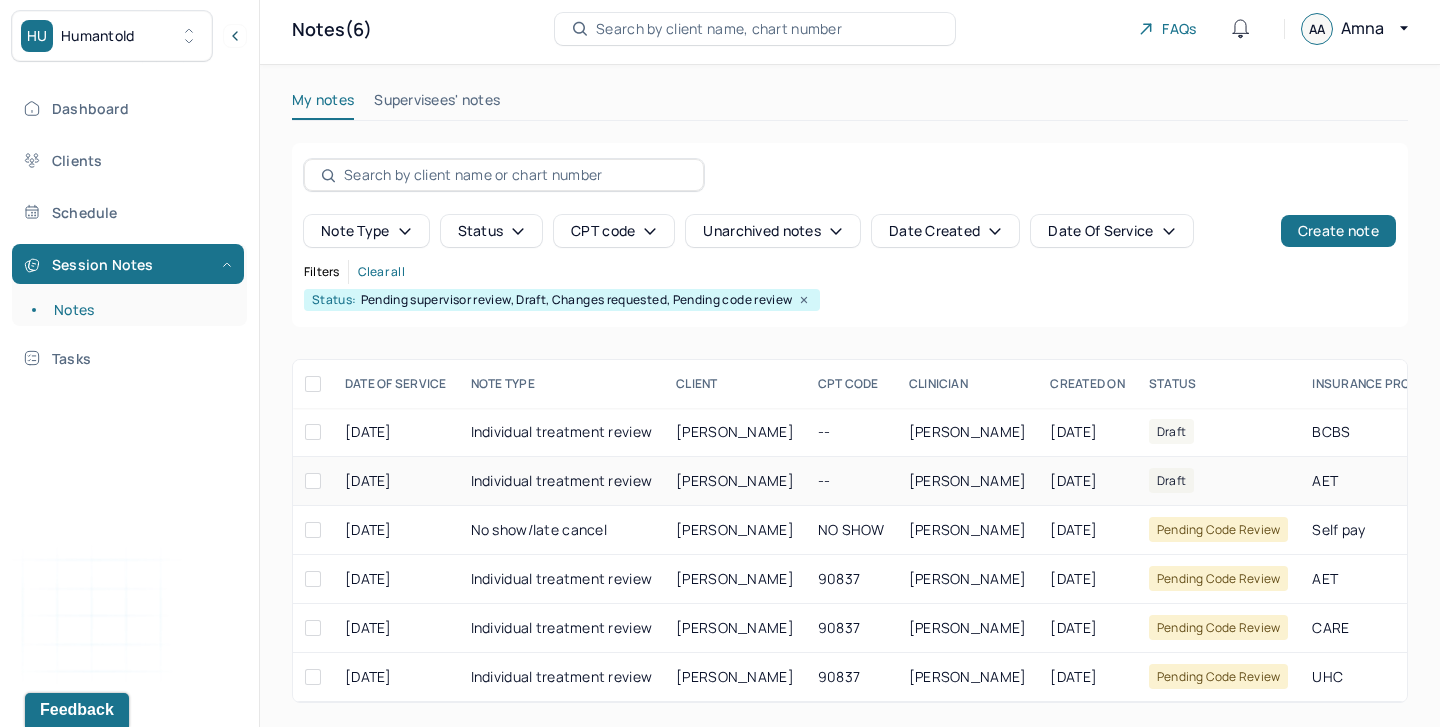 click on "Individual treatment review" at bounding box center [562, 481] 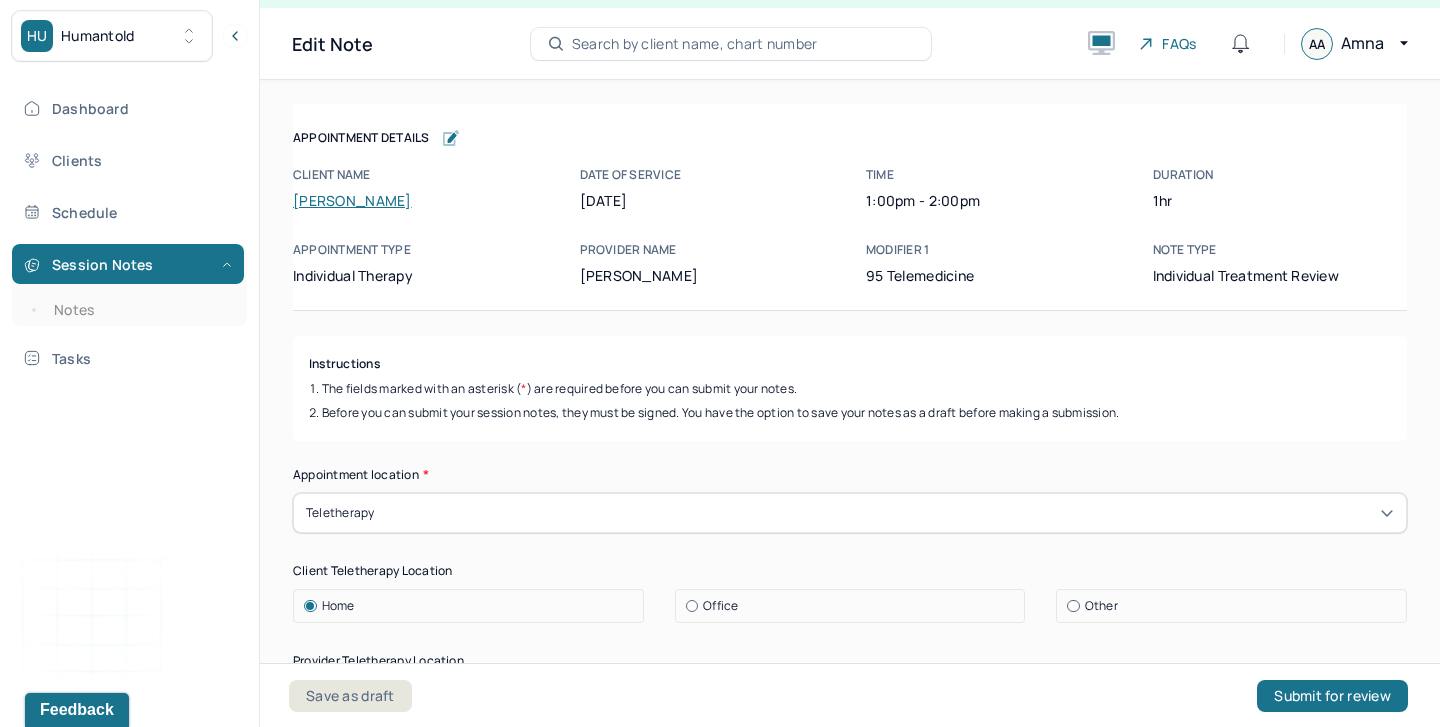 scroll, scrollTop: 36, scrollLeft: 0, axis: vertical 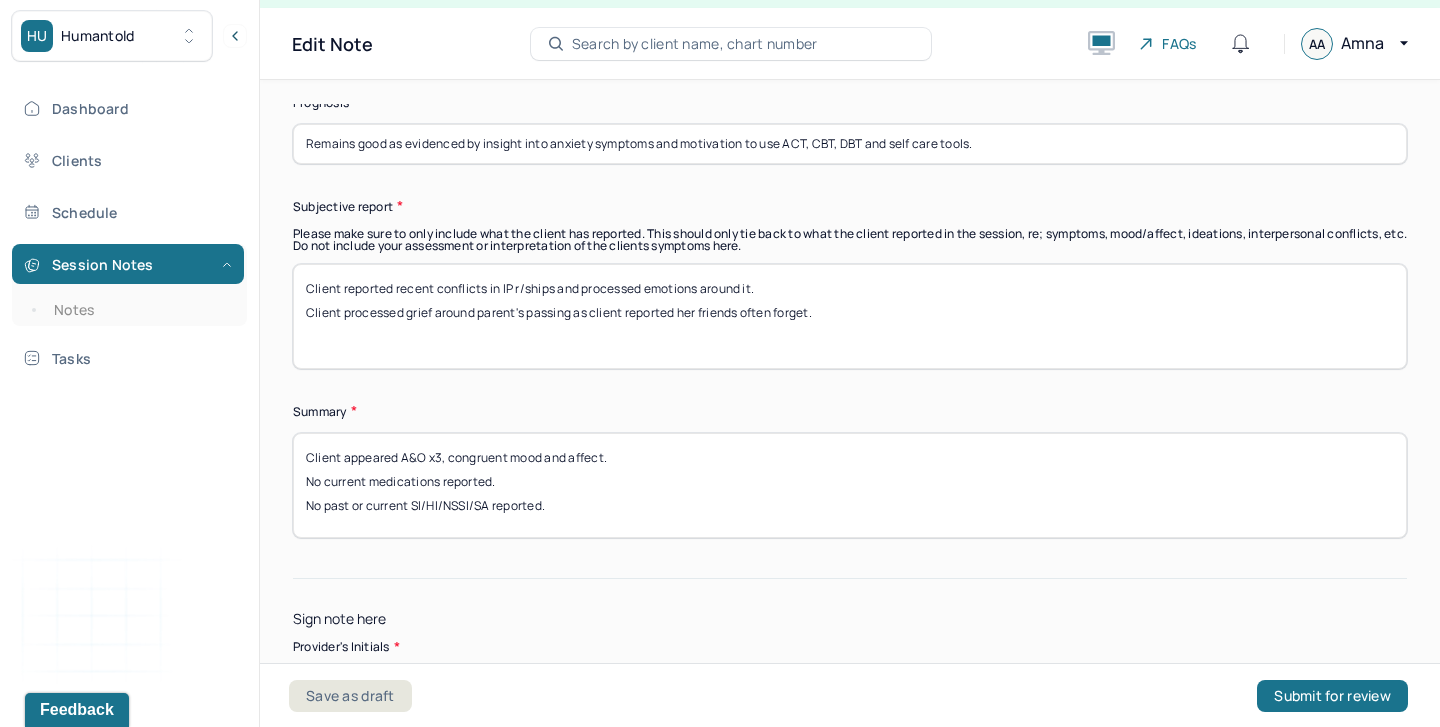 click on "Client reported recent conflicts in IP r/ships and processed emotions around it.
Client processed grief around parent's passing as client reported her friends often forget." at bounding box center (850, 316) 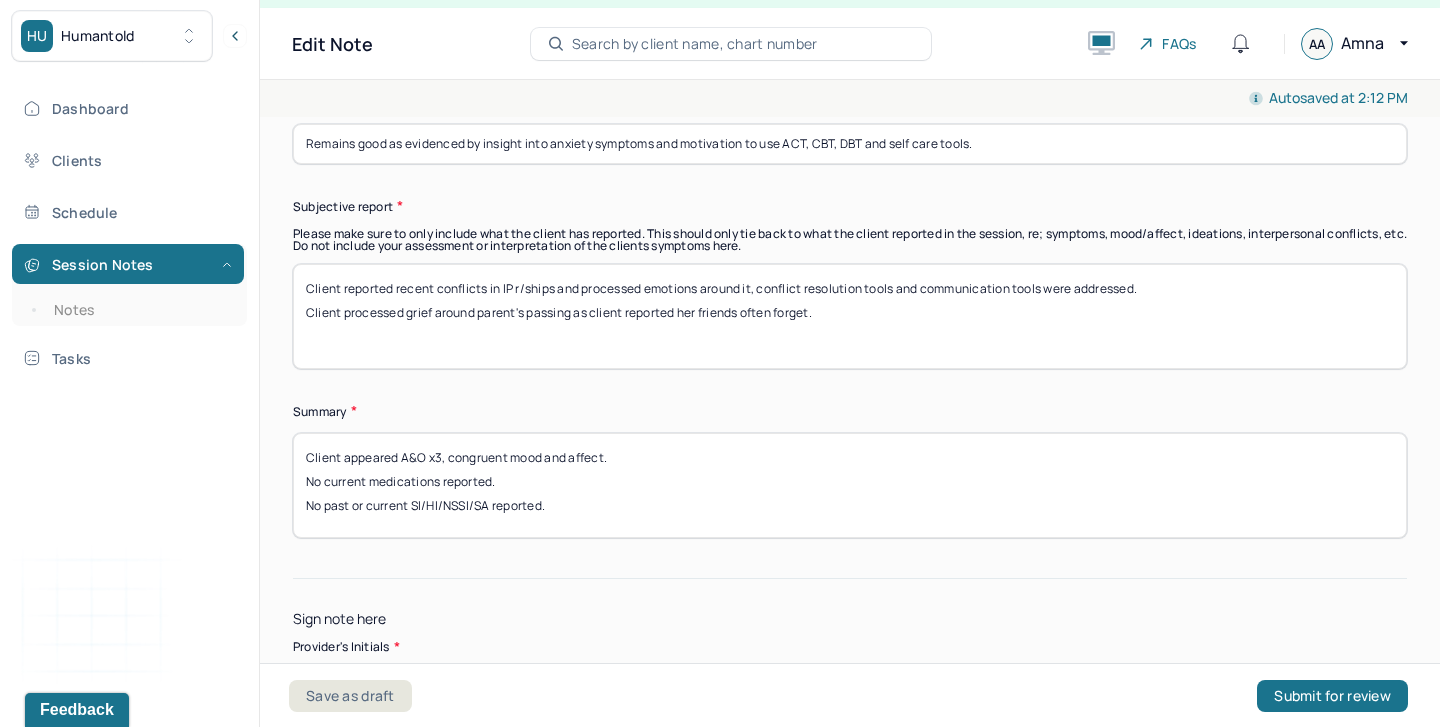 click on "Client reported recent conflicts in IP r/ships and processed emotions around it, conflict resolution tools and communication tools were addressed.
Client processed grief around parent's passing as client reported her friends often forget." at bounding box center (850, 316) 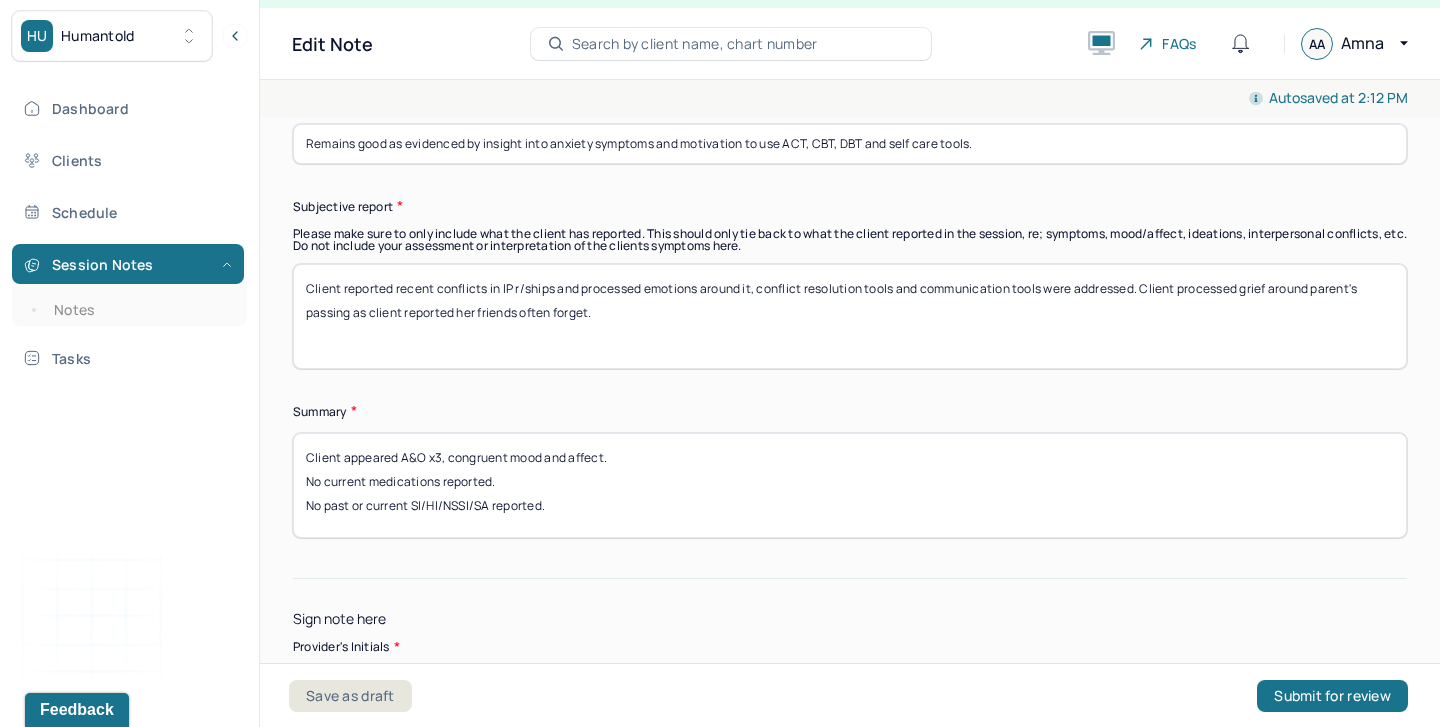 click on "Client reported recent conflicts in IP r/ships and processed emotions around it, conflict resolution tools and communication tools were addressed.
Client processed grief around parent's passing as client reported her friends often forget." at bounding box center [850, 316] 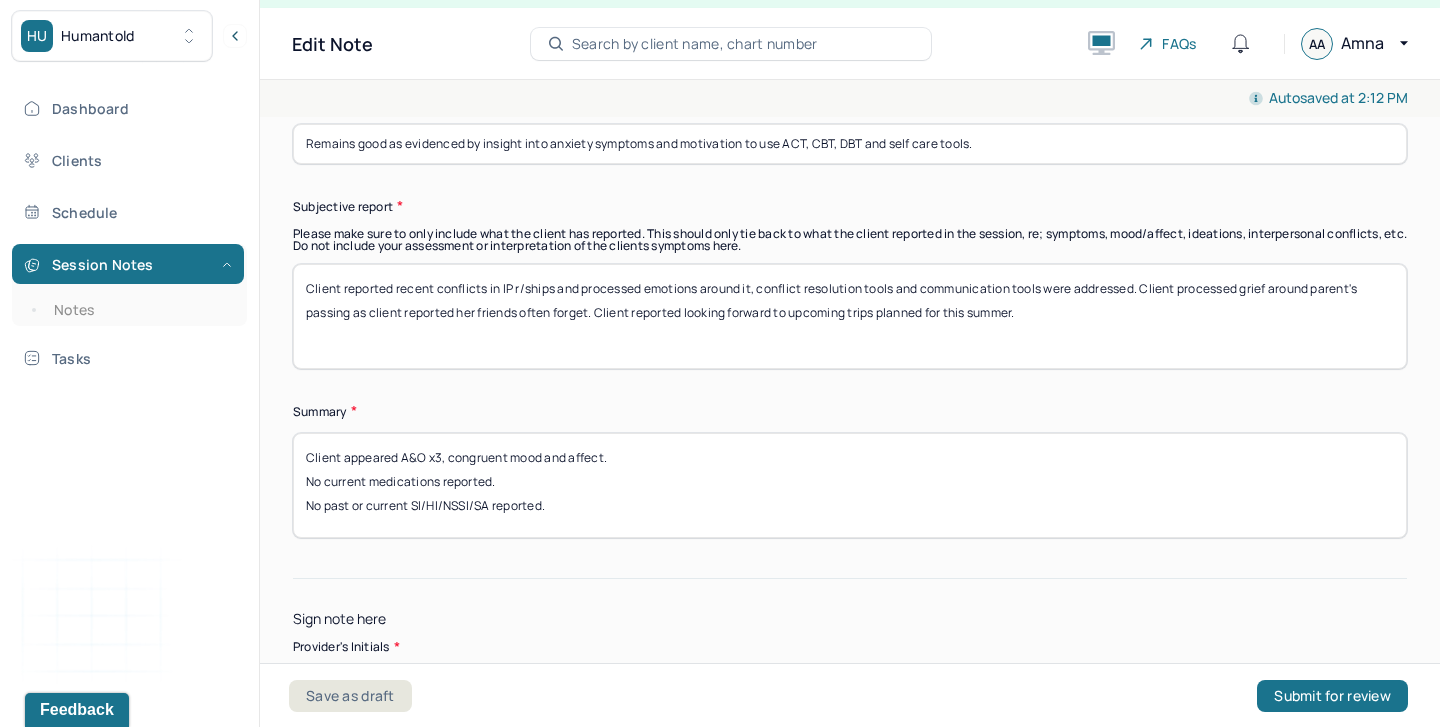 scroll, scrollTop: 6049, scrollLeft: 0, axis: vertical 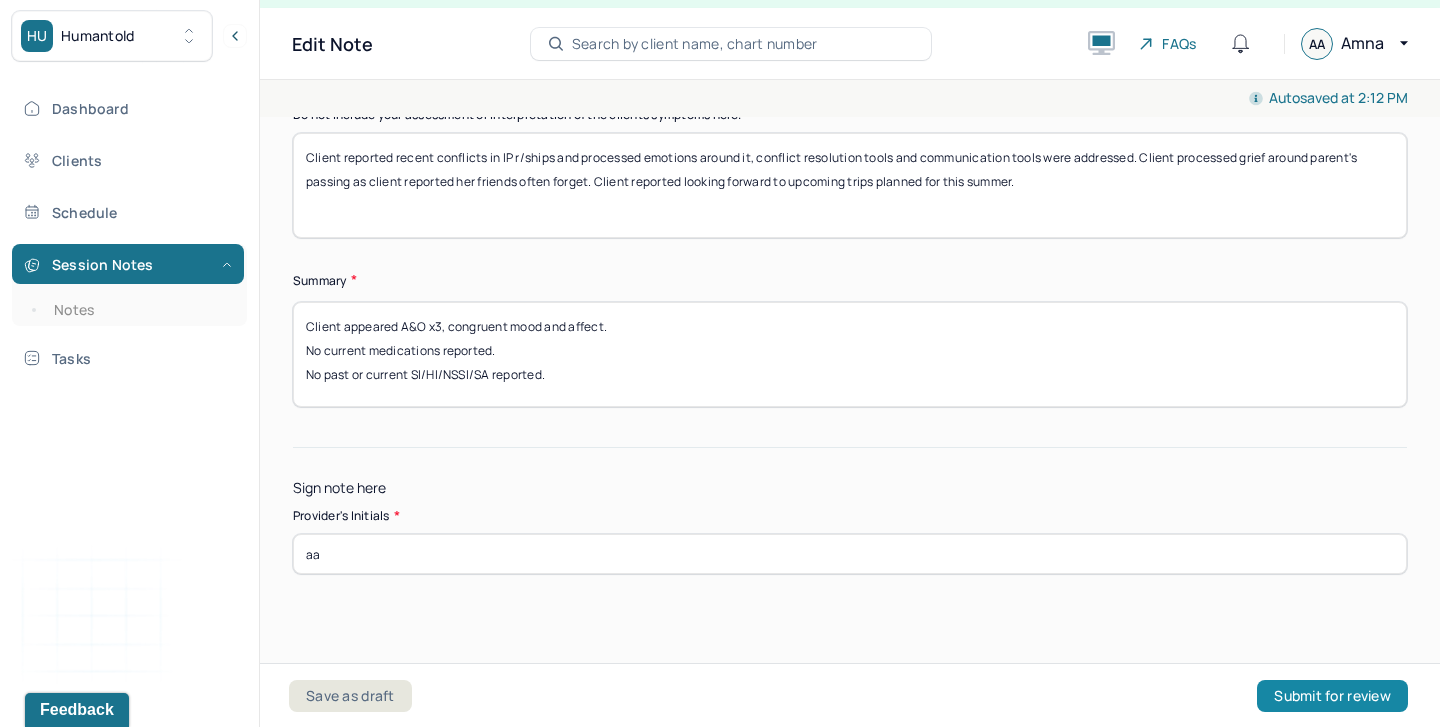 type on "Client reported recent conflicts in IP r/ships and processed emotions around it, conflict resolution tools and communication tools were addressed. Client processed grief around parent's passing as client reported her friends often forget. Client reported looking forward to upcoming trips planned for this summer." 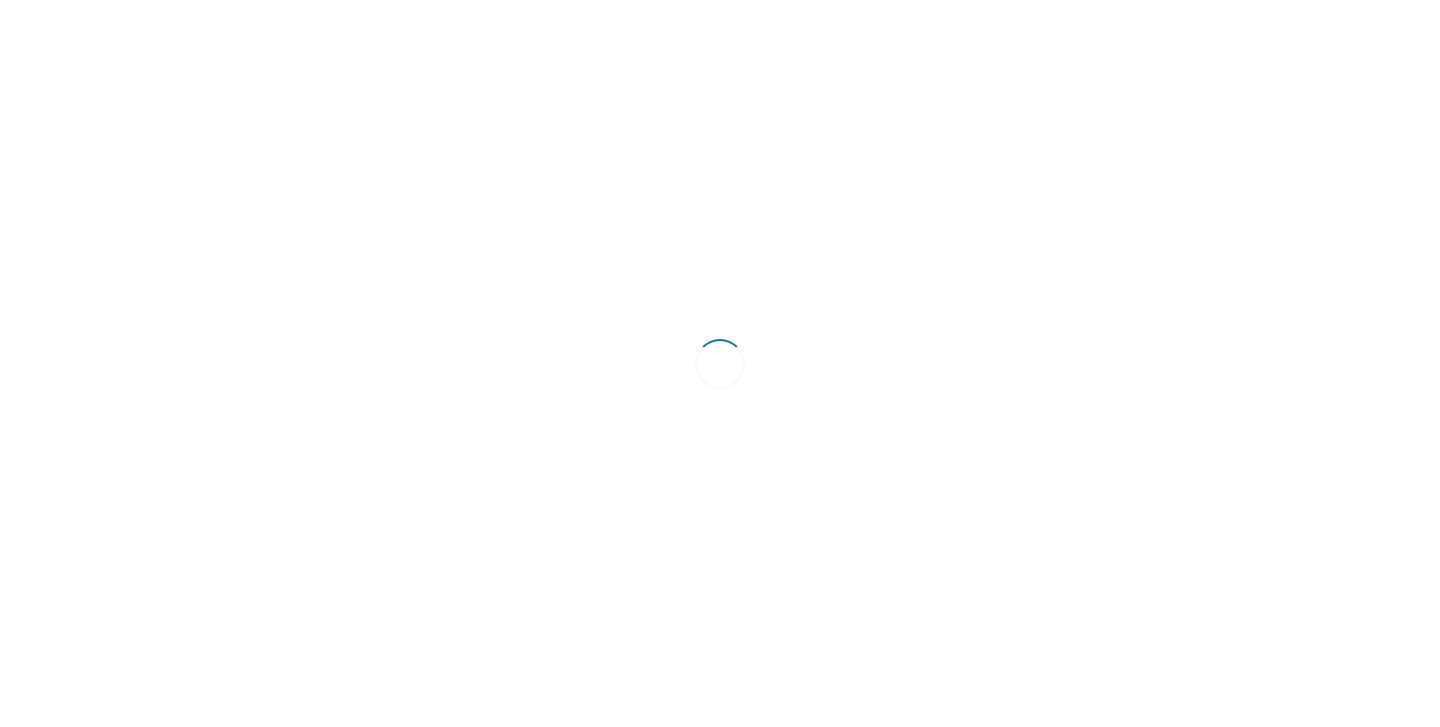 scroll, scrollTop: 0, scrollLeft: 0, axis: both 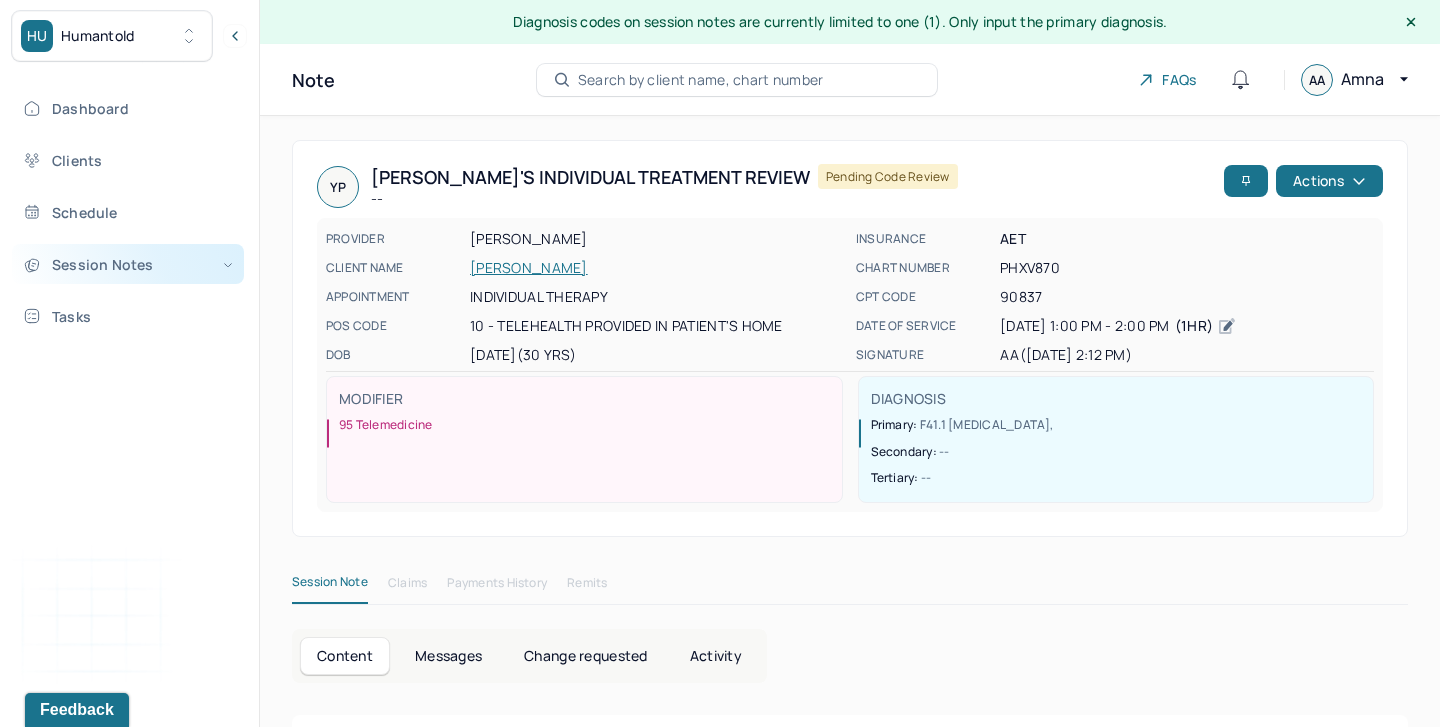 click on "Session Notes" at bounding box center (128, 264) 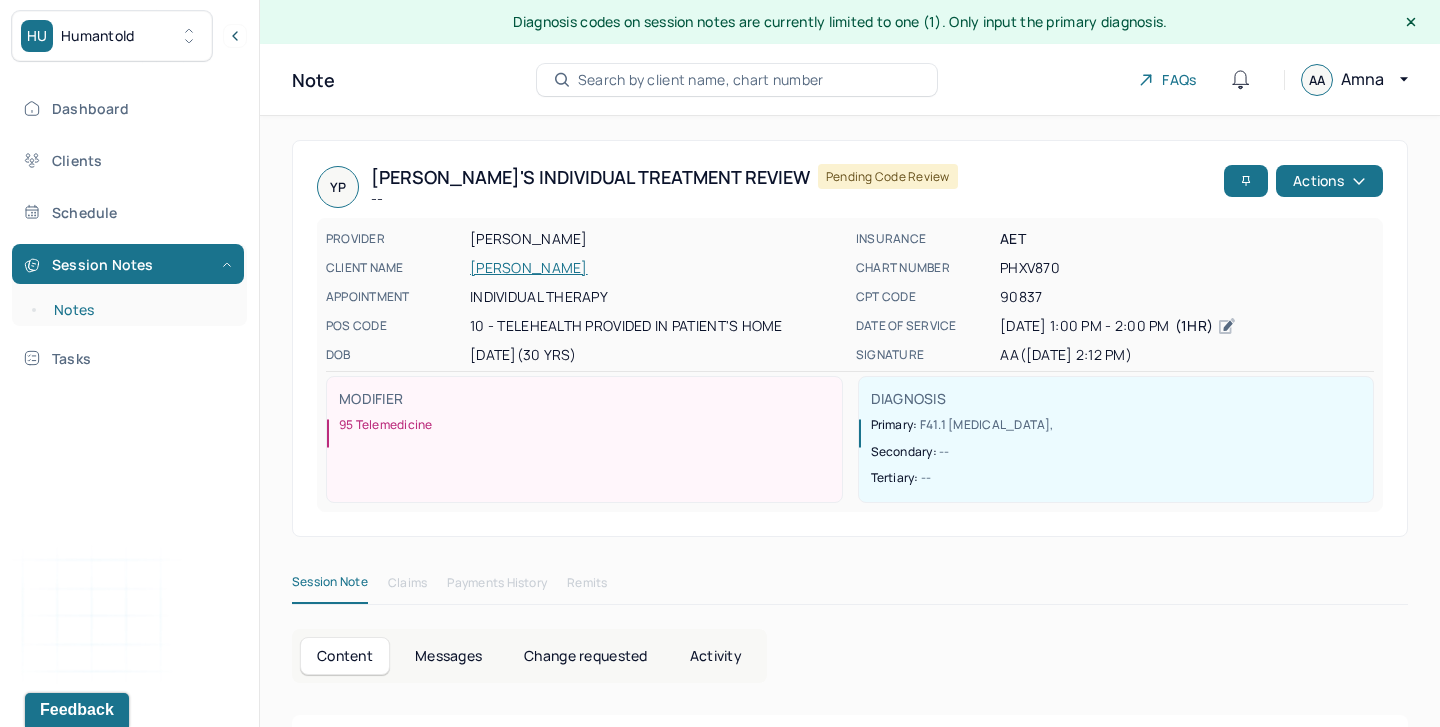 click on "Notes" at bounding box center (139, 310) 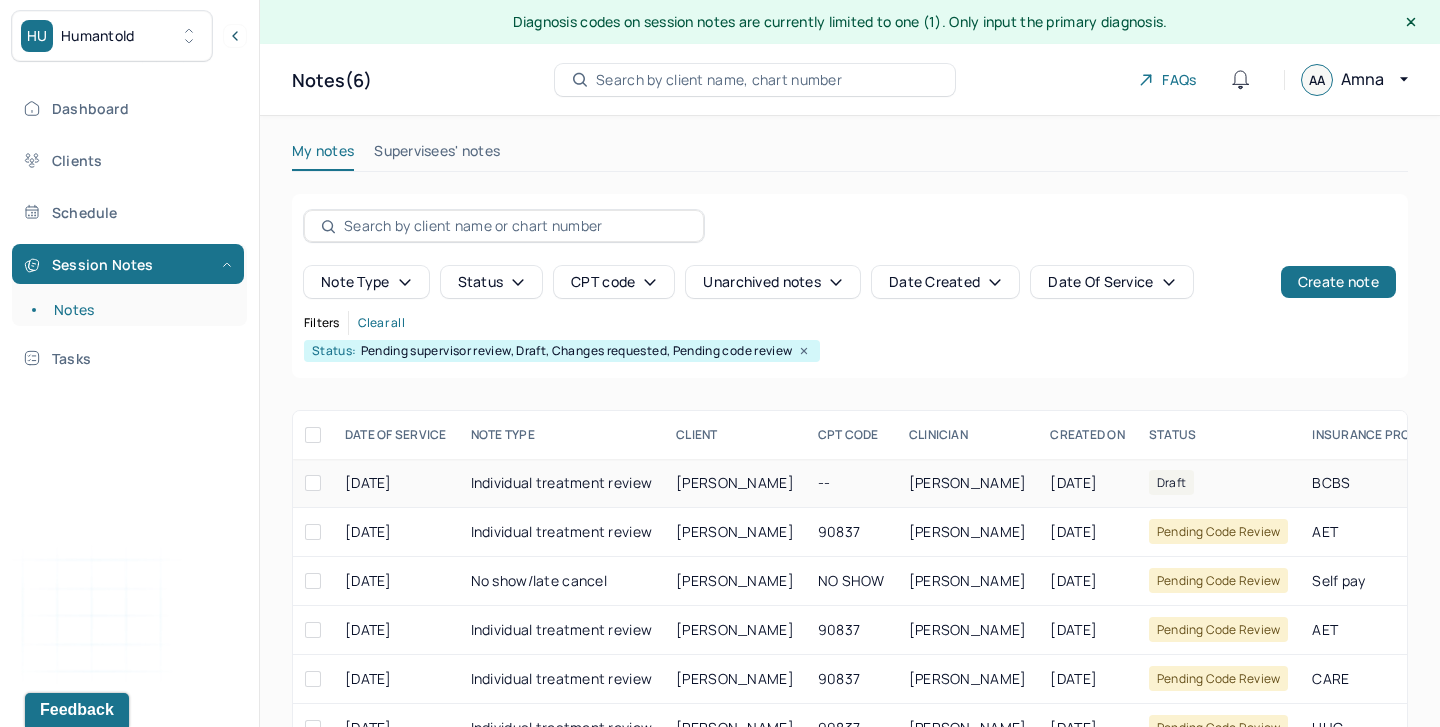scroll, scrollTop: 52, scrollLeft: 0, axis: vertical 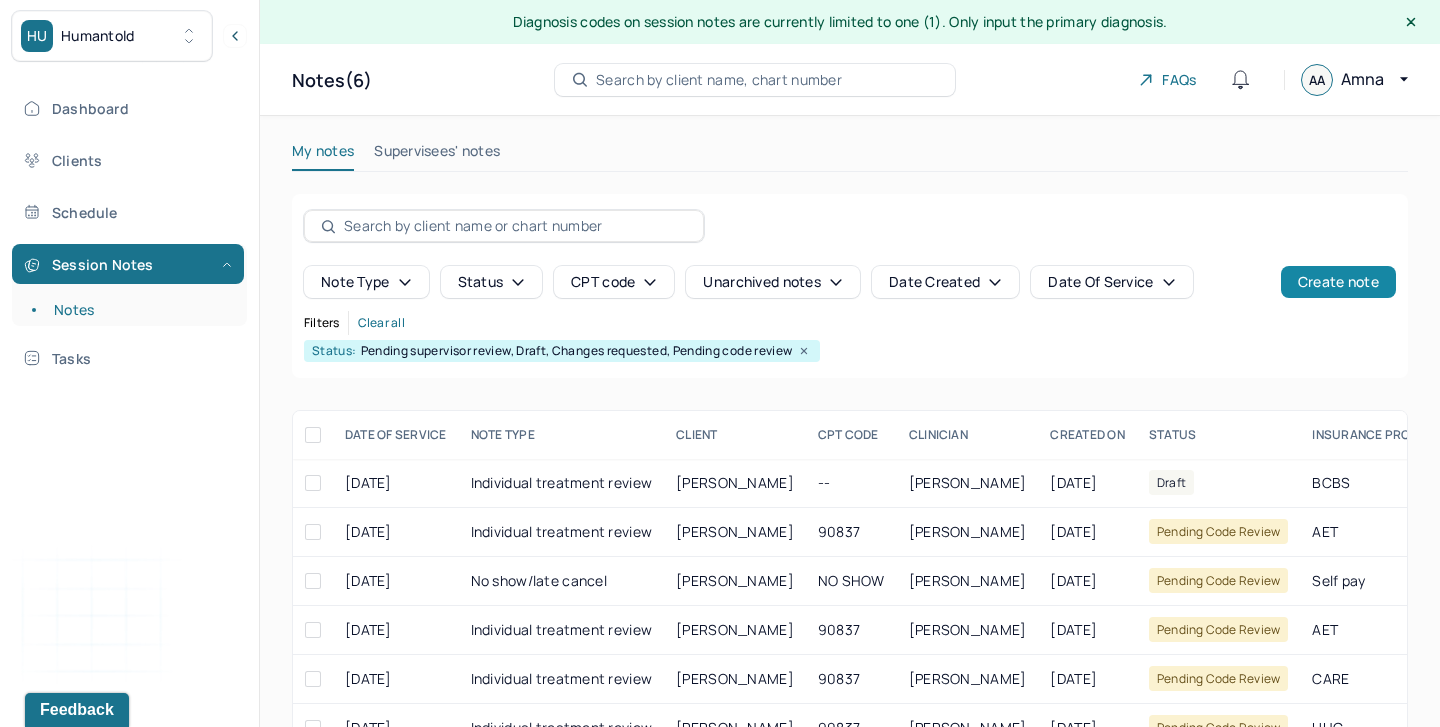click on "Create note" at bounding box center (1338, 282) 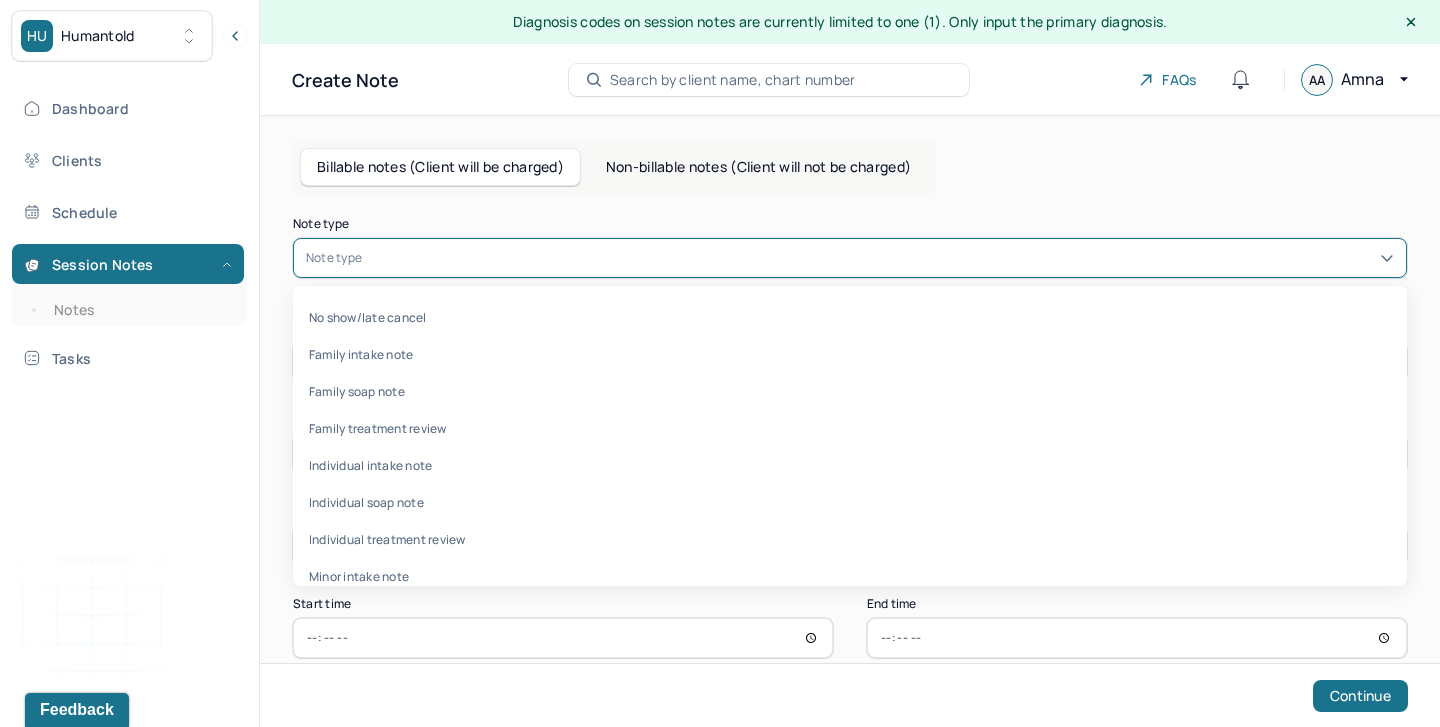 click on "Note type" at bounding box center [850, 258] 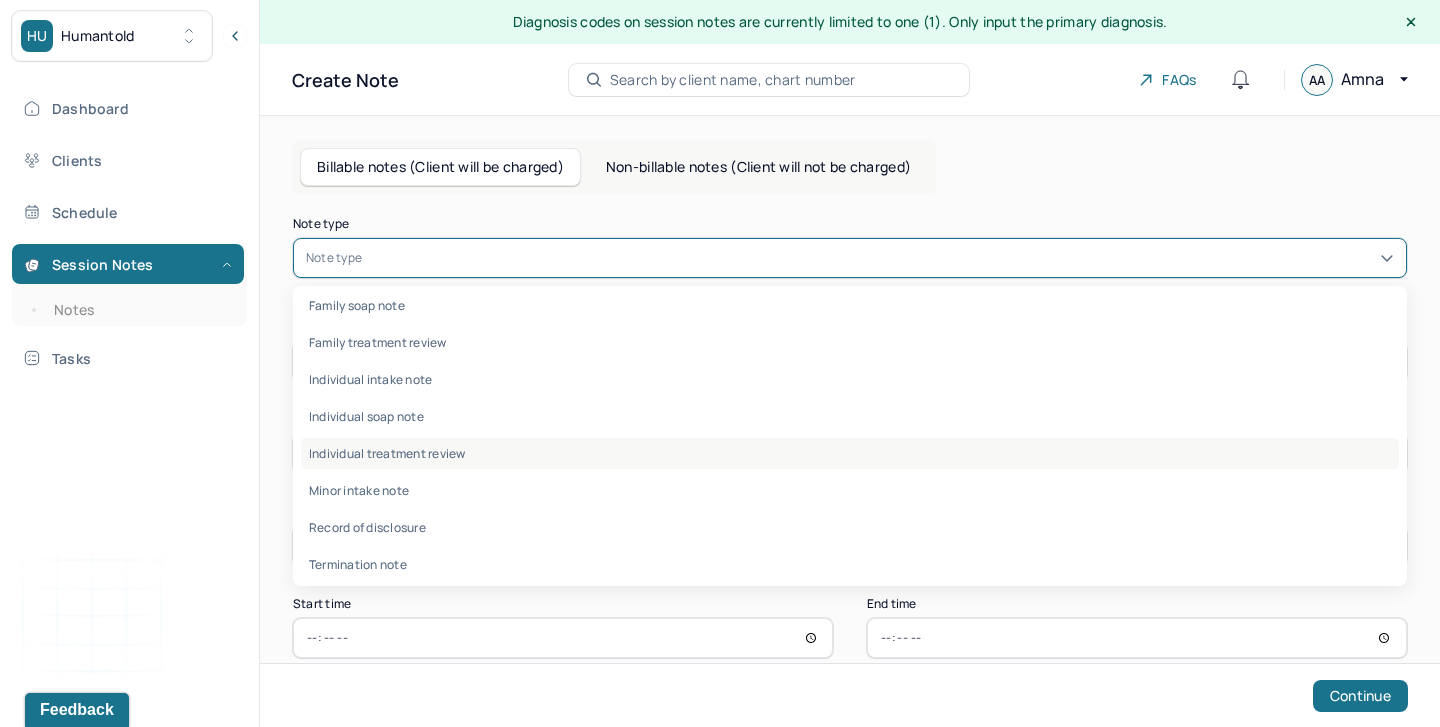 scroll, scrollTop: 0, scrollLeft: 0, axis: both 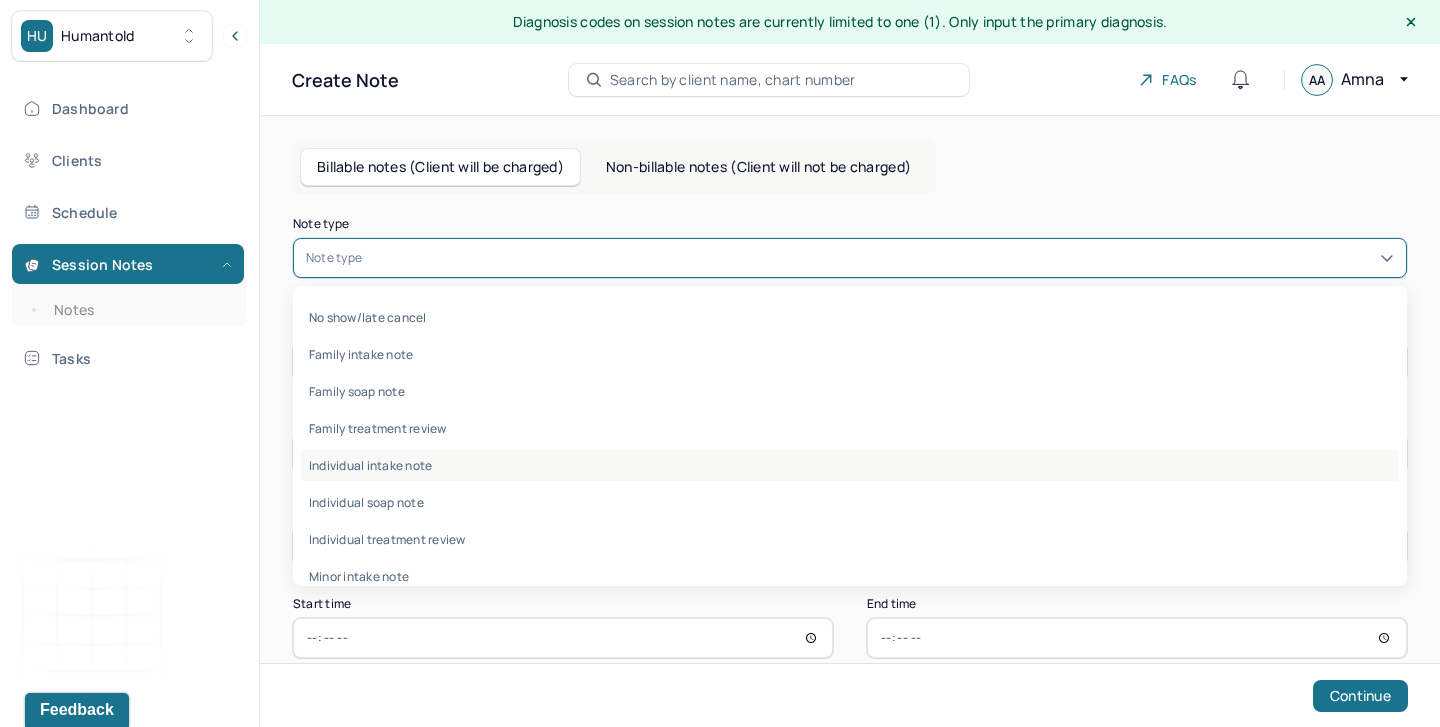 click on "Individual intake note" at bounding box center [850, 465] 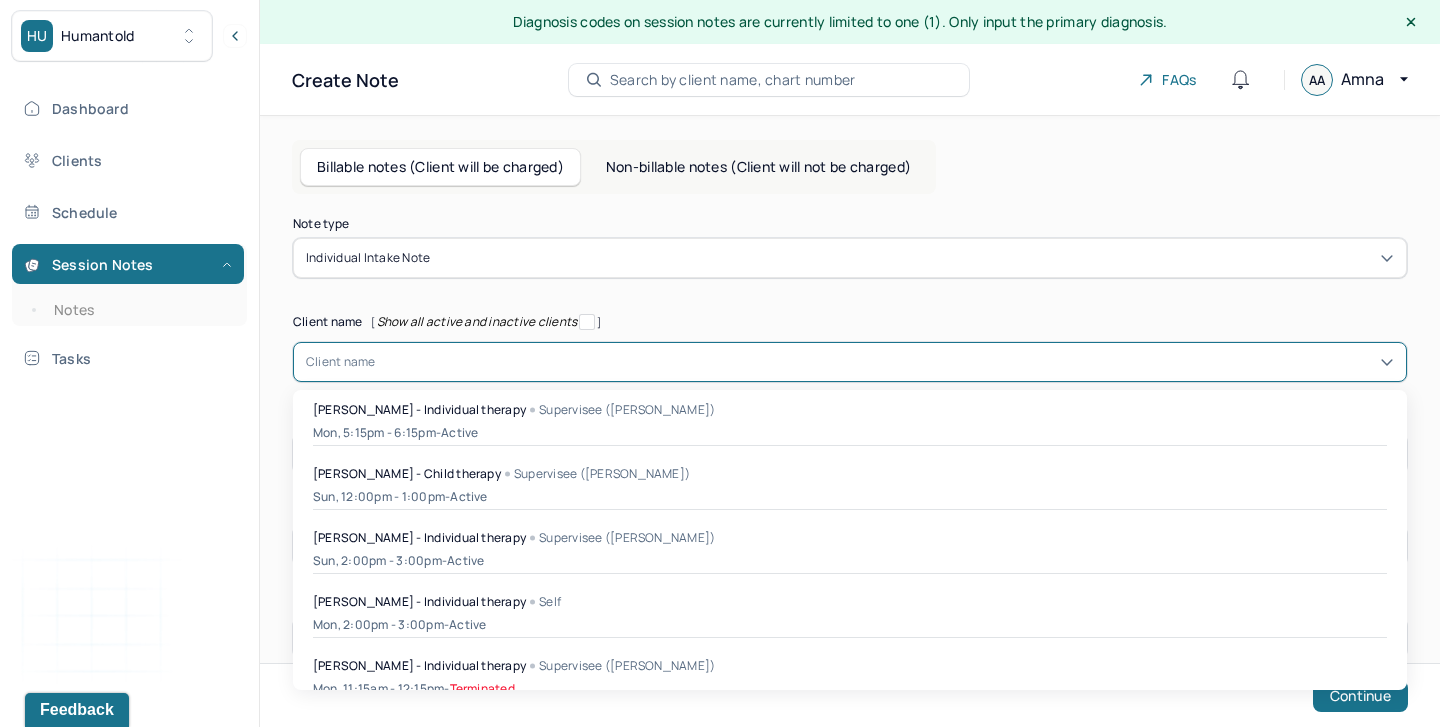 click at bounding box center (885, 362) 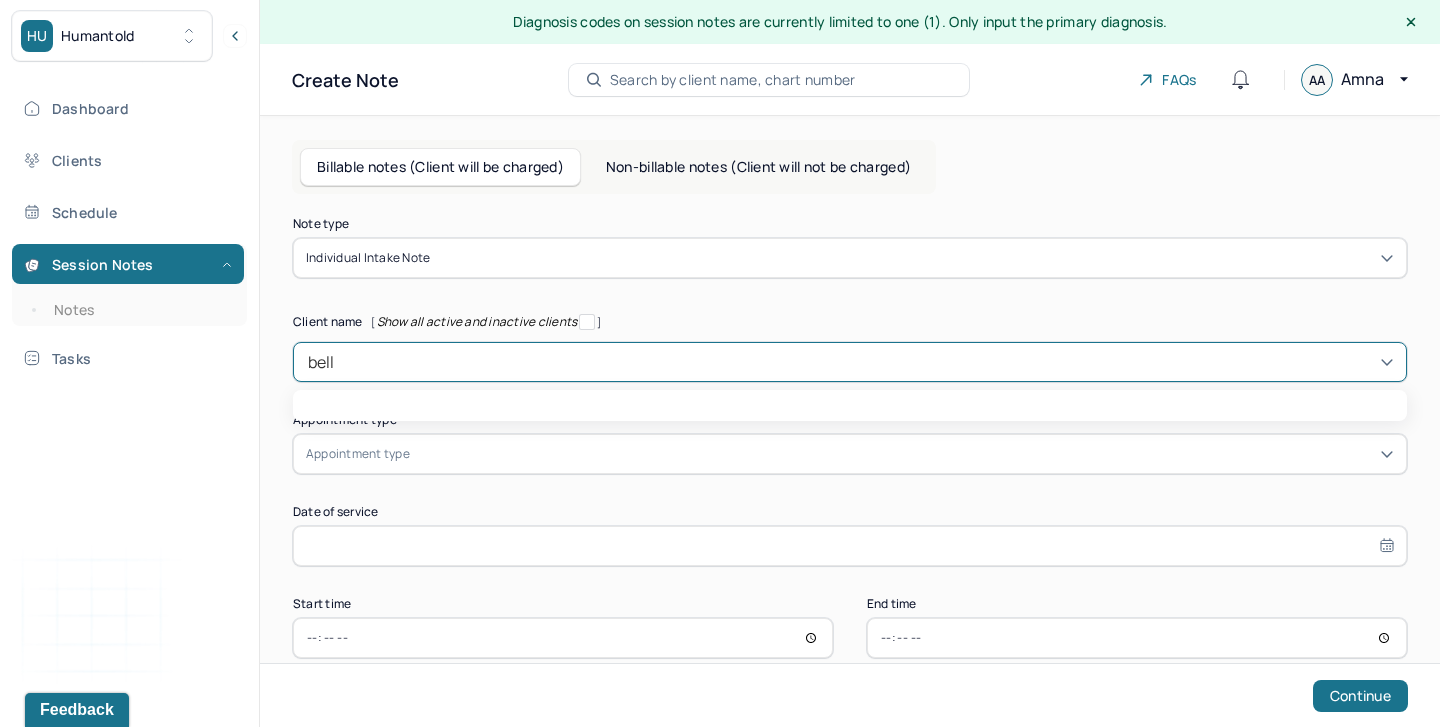 type on "bella" 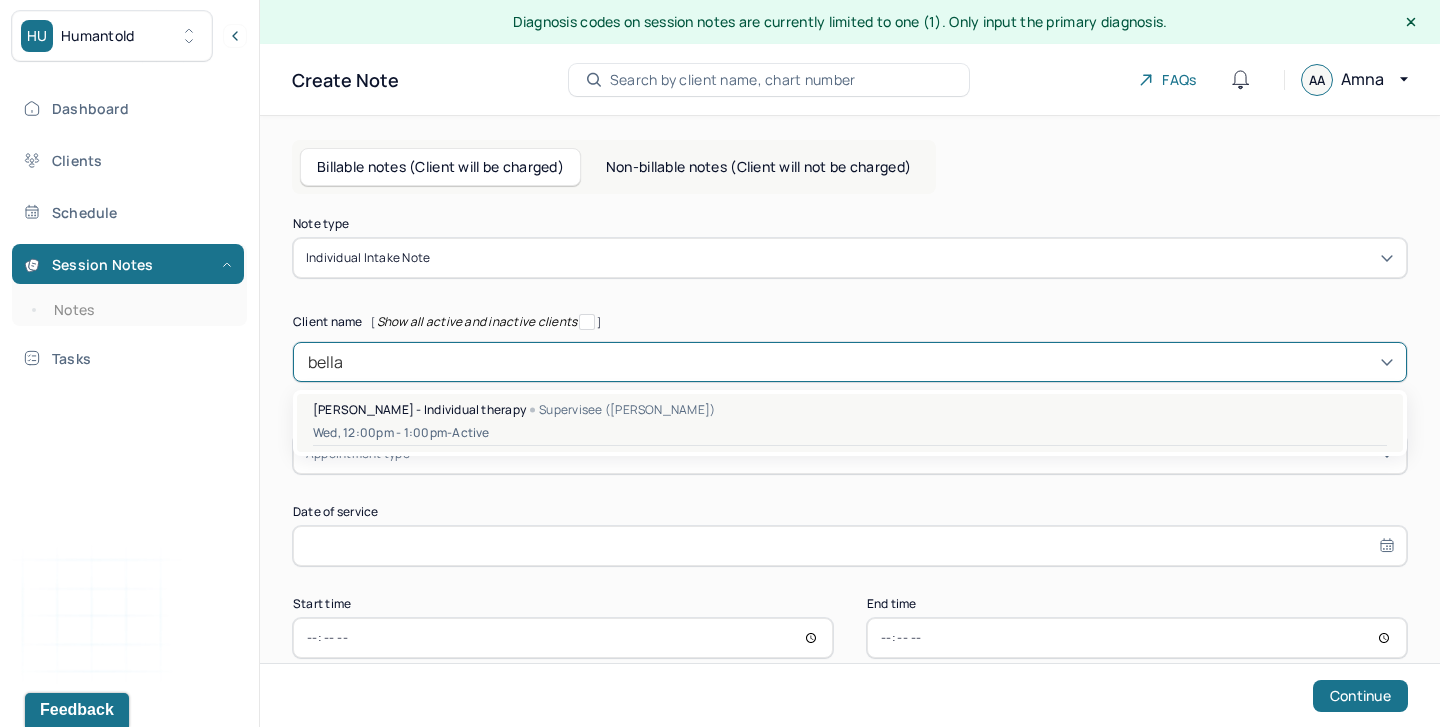 click on "Wed, 12:00pm - 1:00pm  -  active" at bounding box center [850, 433] 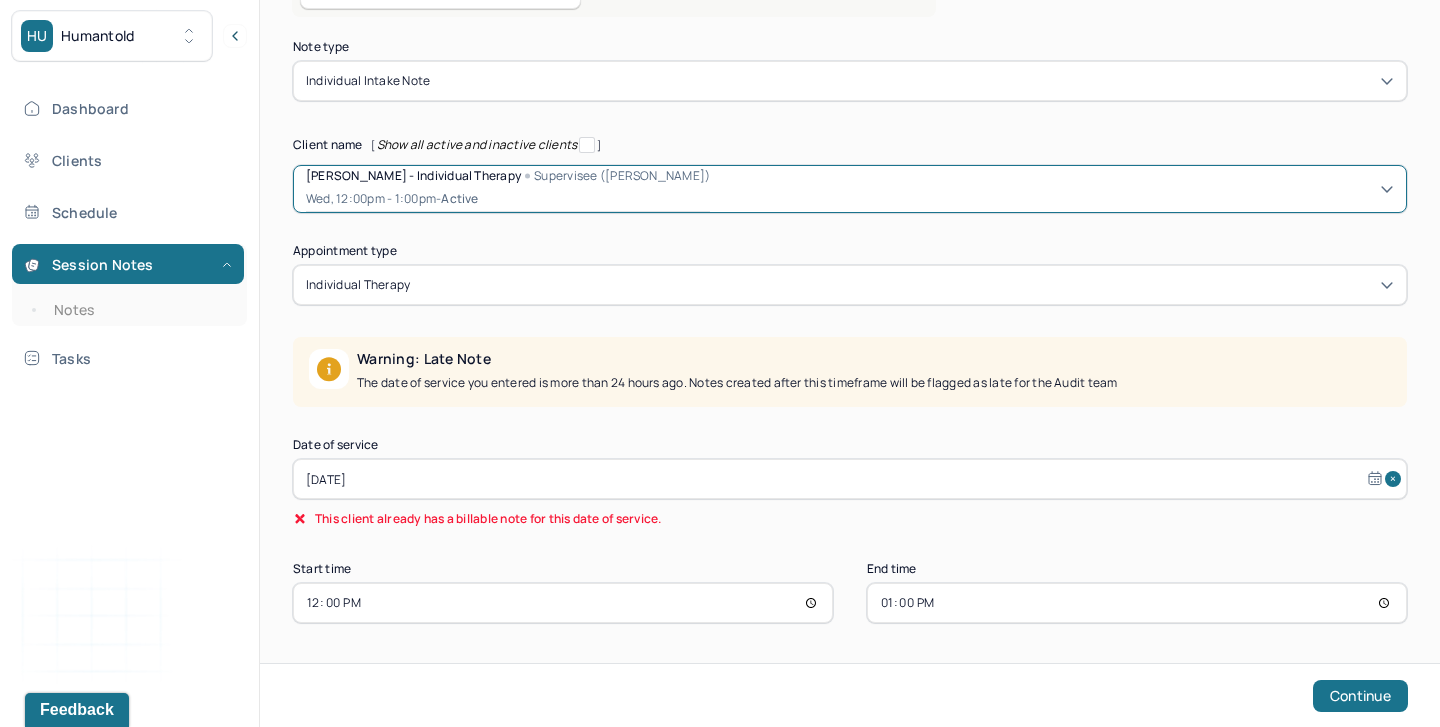 scroll, scrollTop: 178, scrollLeft: 0, axis: vertical 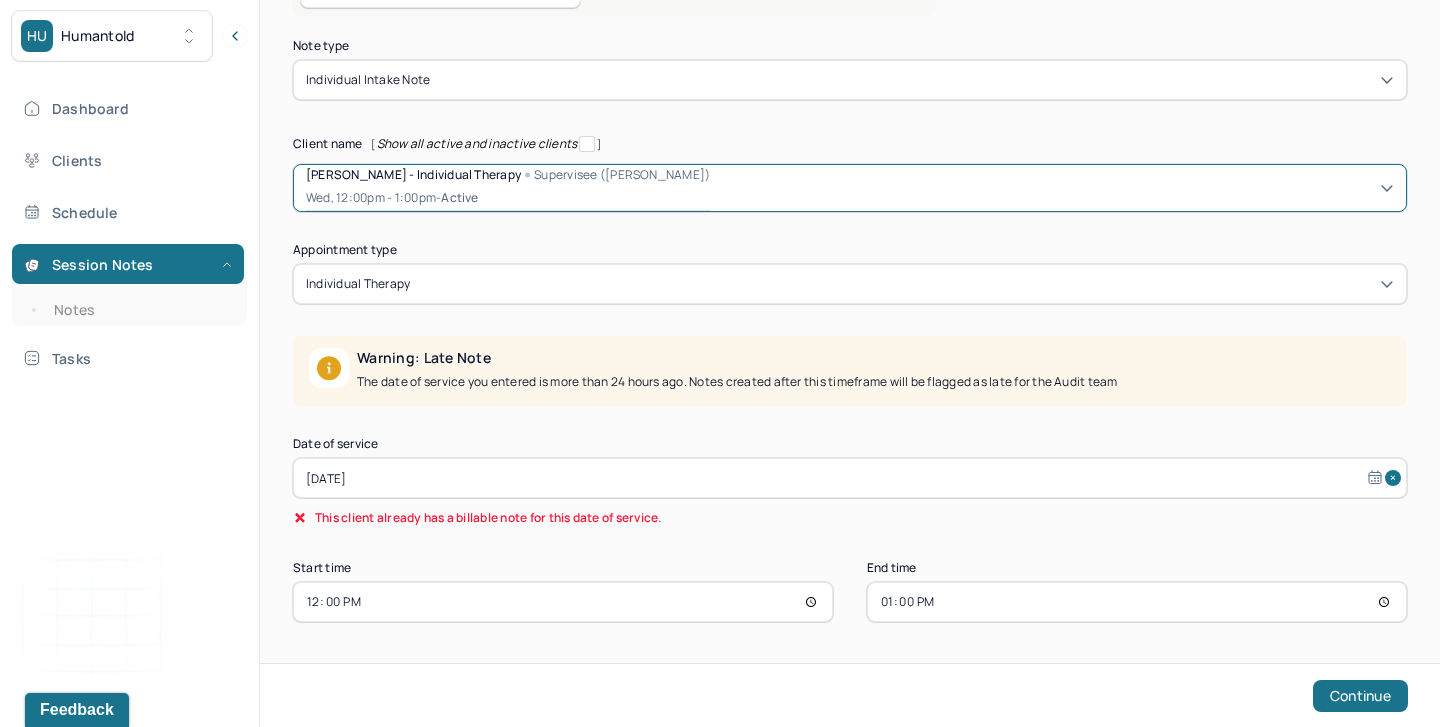 click on "Jul 2, 2025" at bounding box center (850, 478) 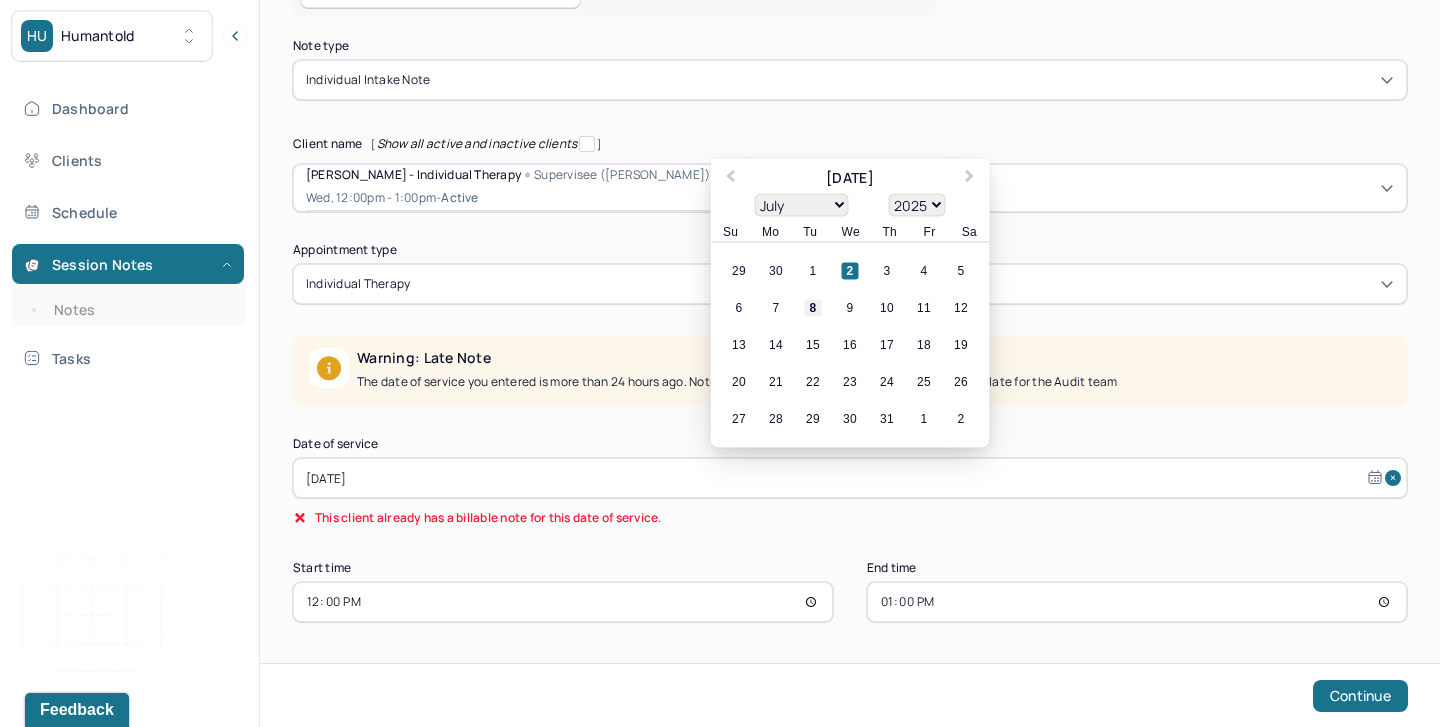 click on "8" at bounding box center (813, 308) 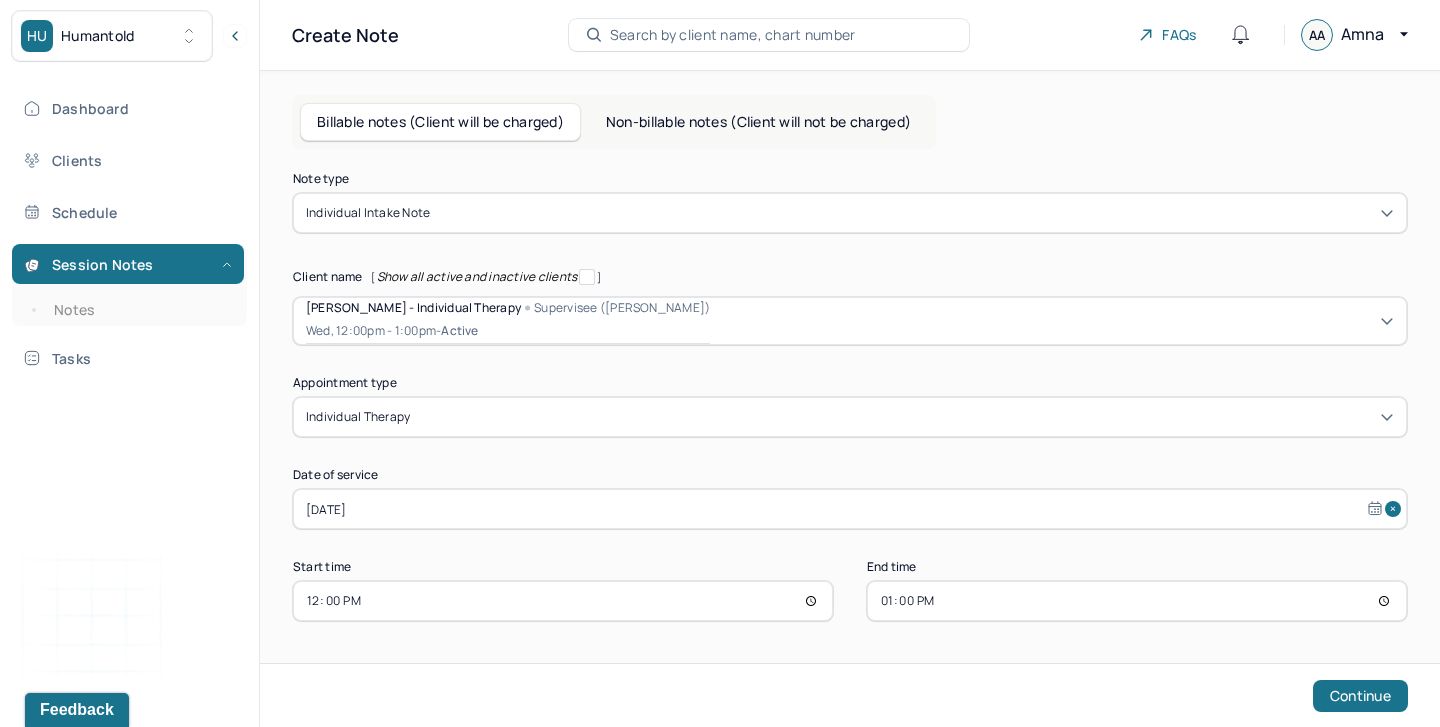 scroll, scrollTop: 44, scrollLeft: 0, axis: vertical 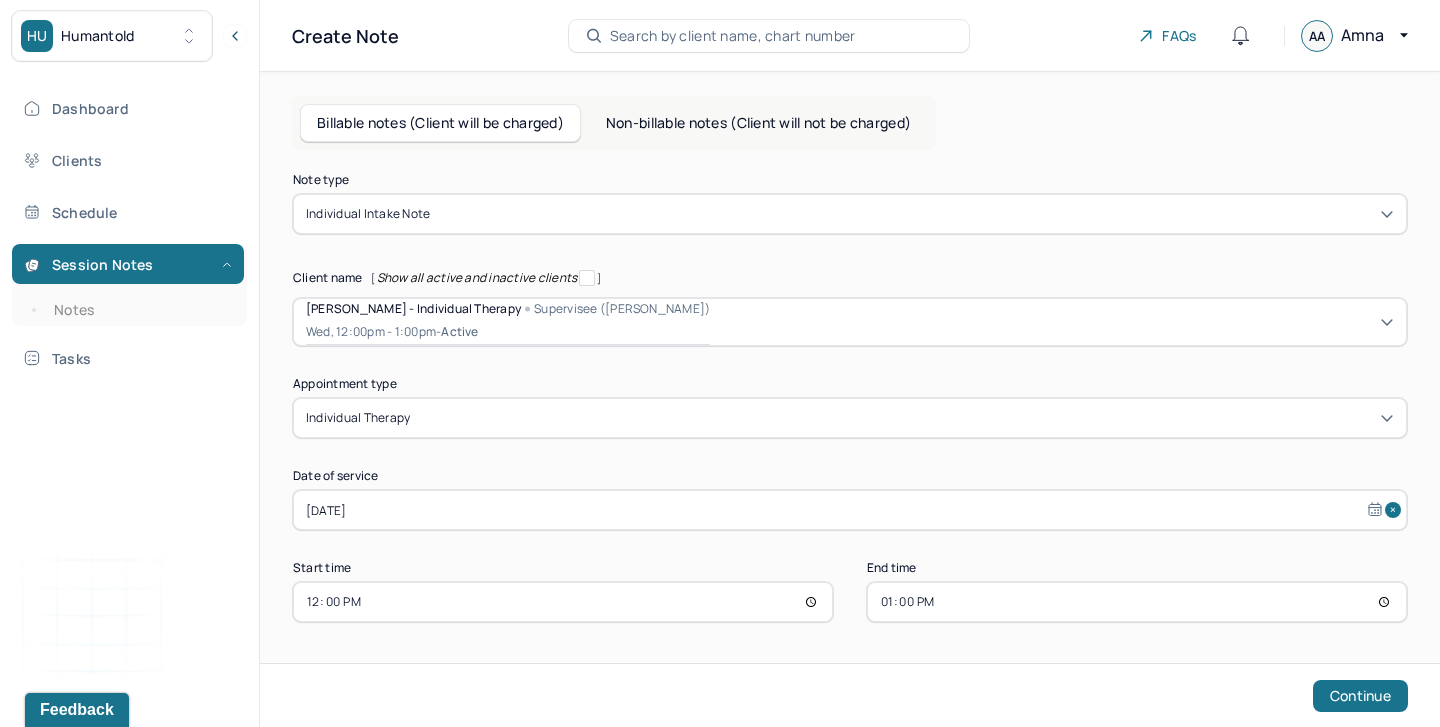 click on "12:00" at bounding box center (563, 602) 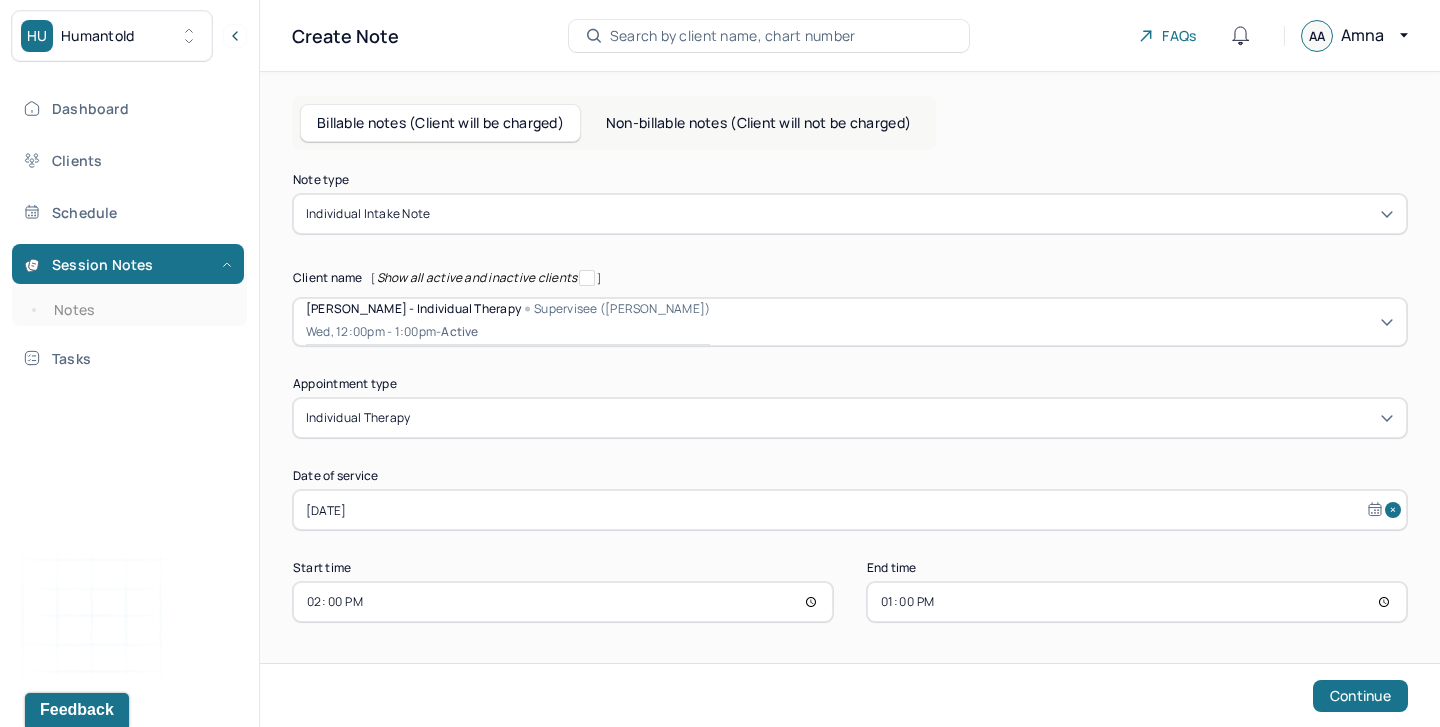 type on "14:00" 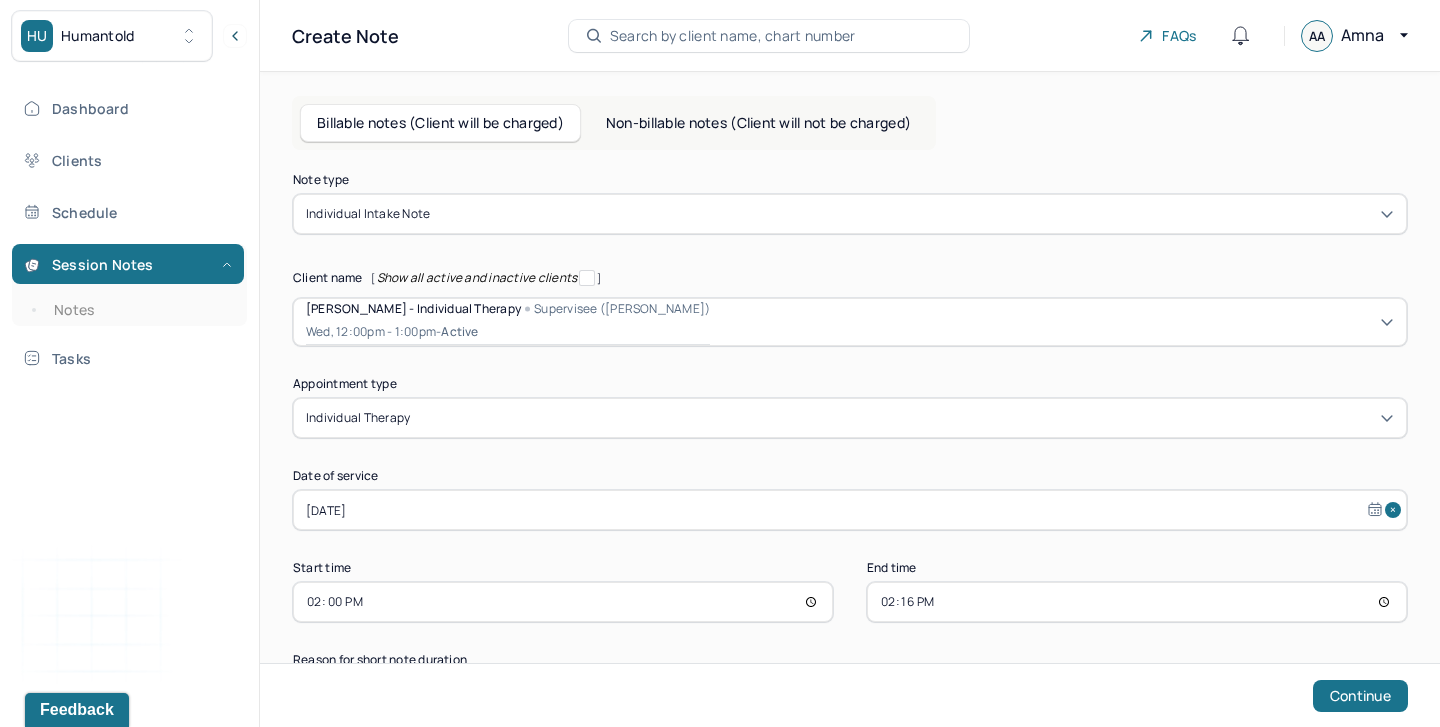 type on "14:16" 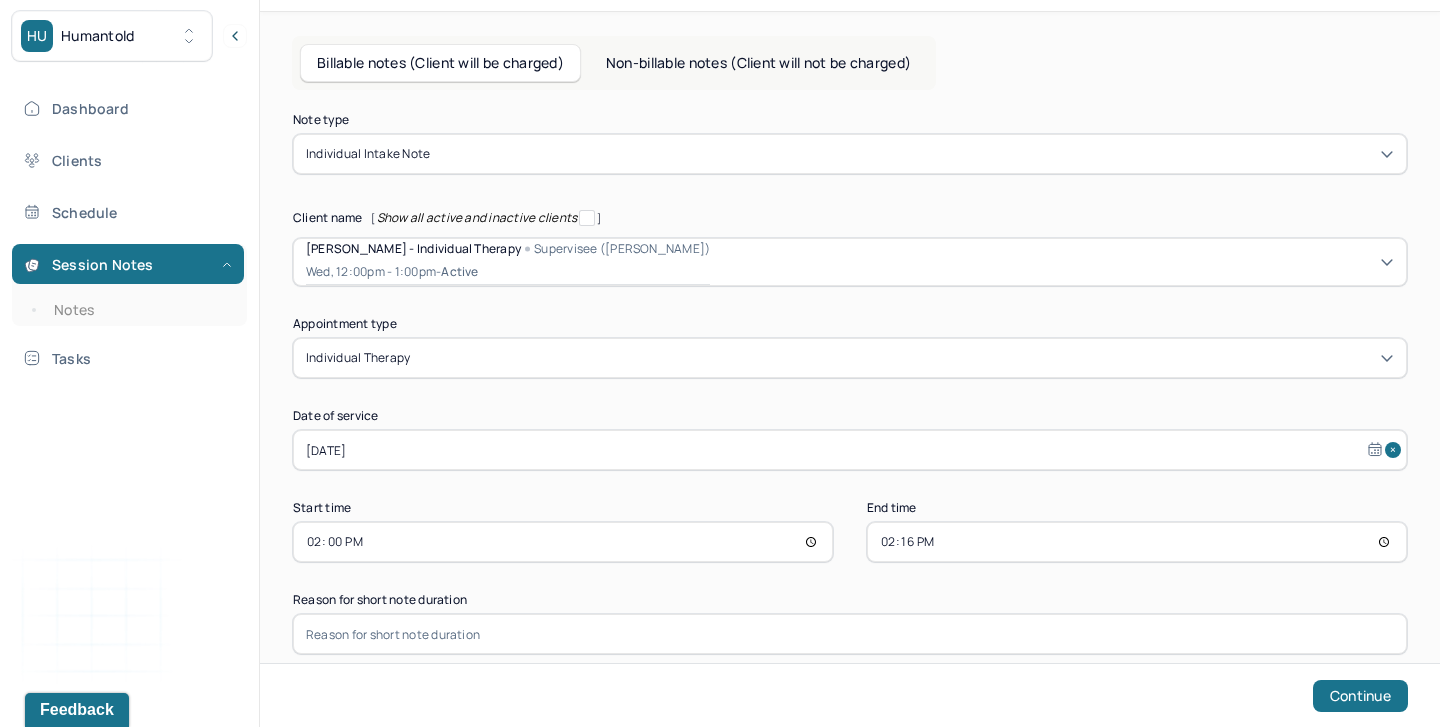 click at bounding box center [850, 634] 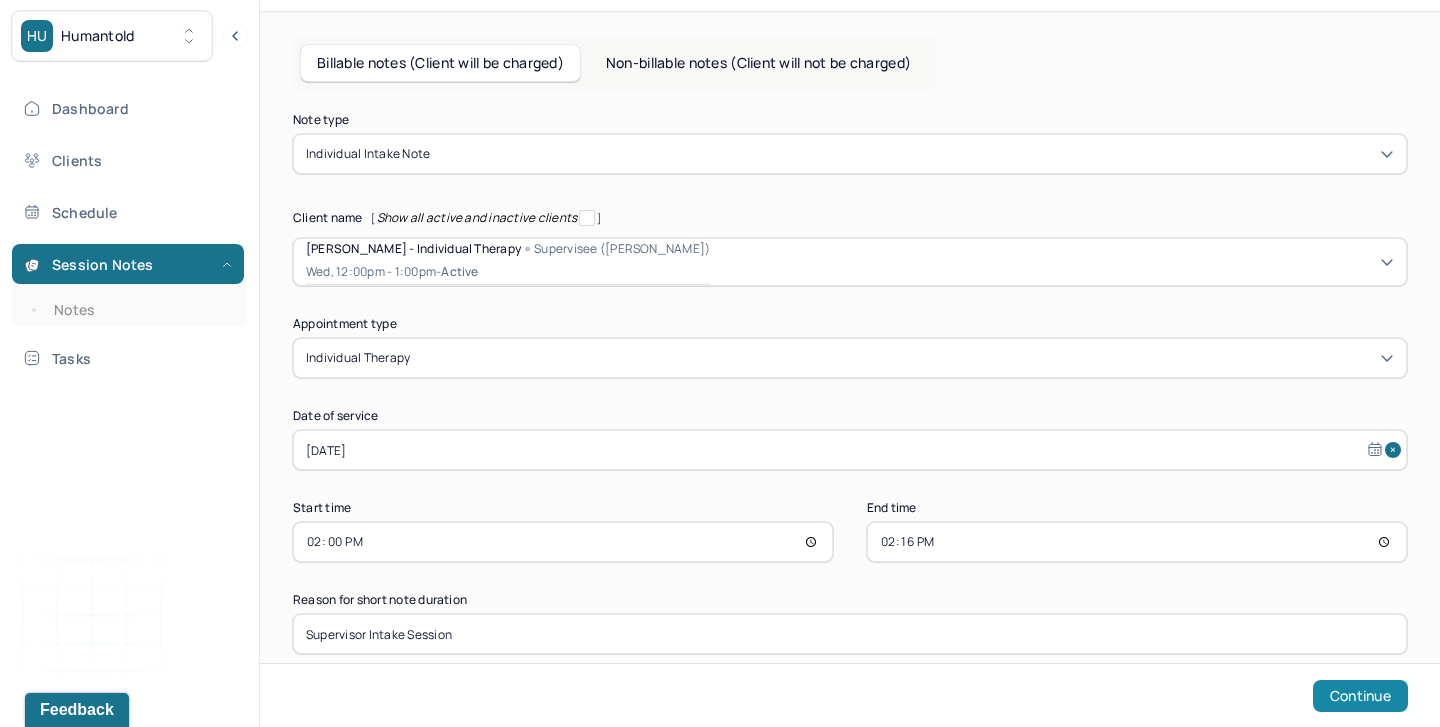 click on "Continue" at bounding box center [1360, 696] 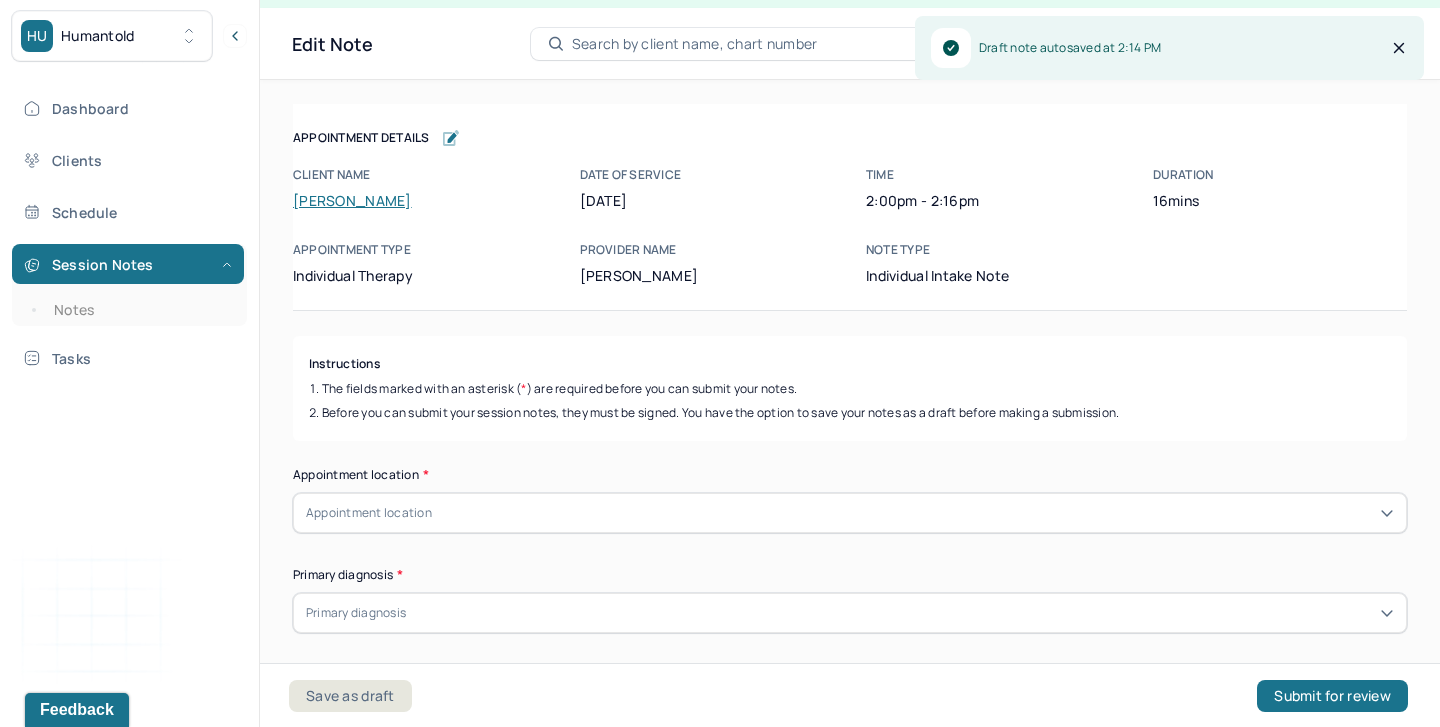 scroll, scrollTop: 36, scrollLeft: 0, axis: vertical 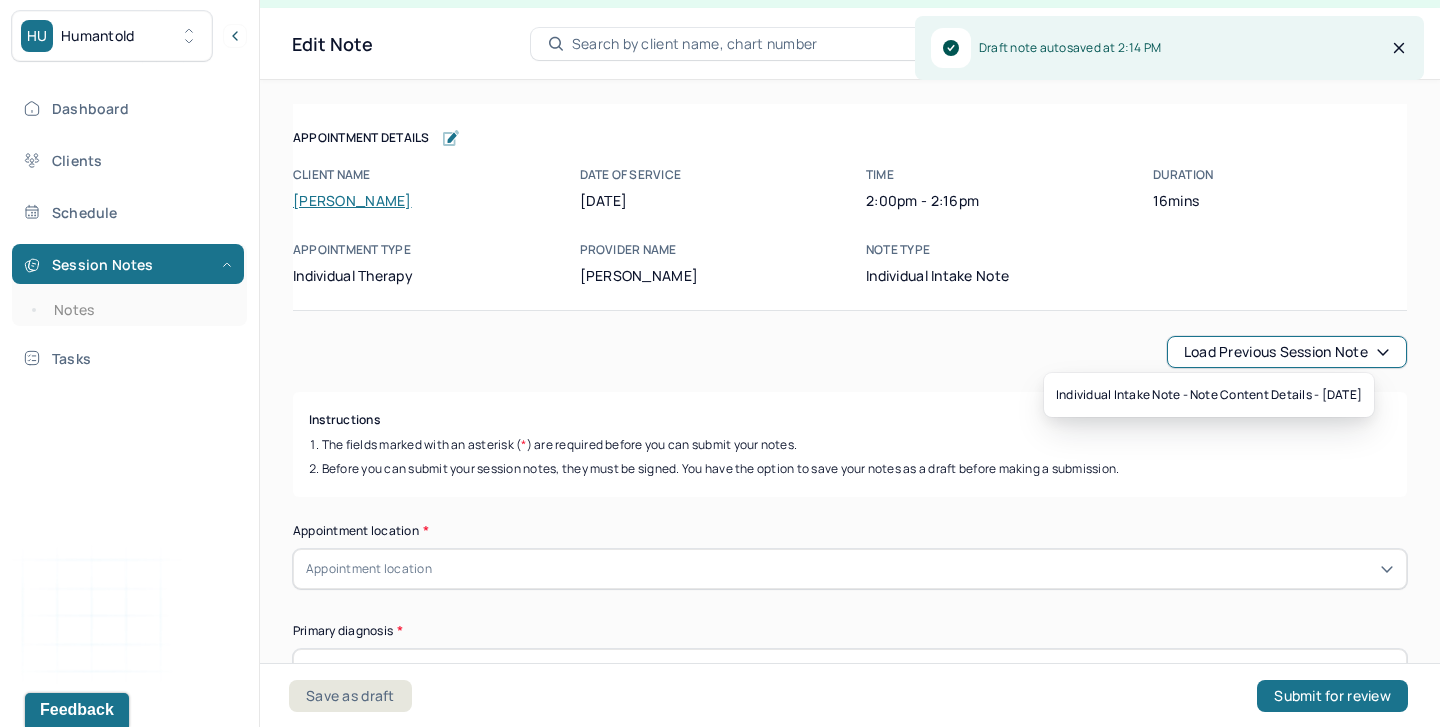 click on "Load previous session note" at bounding box center [1287, 352] 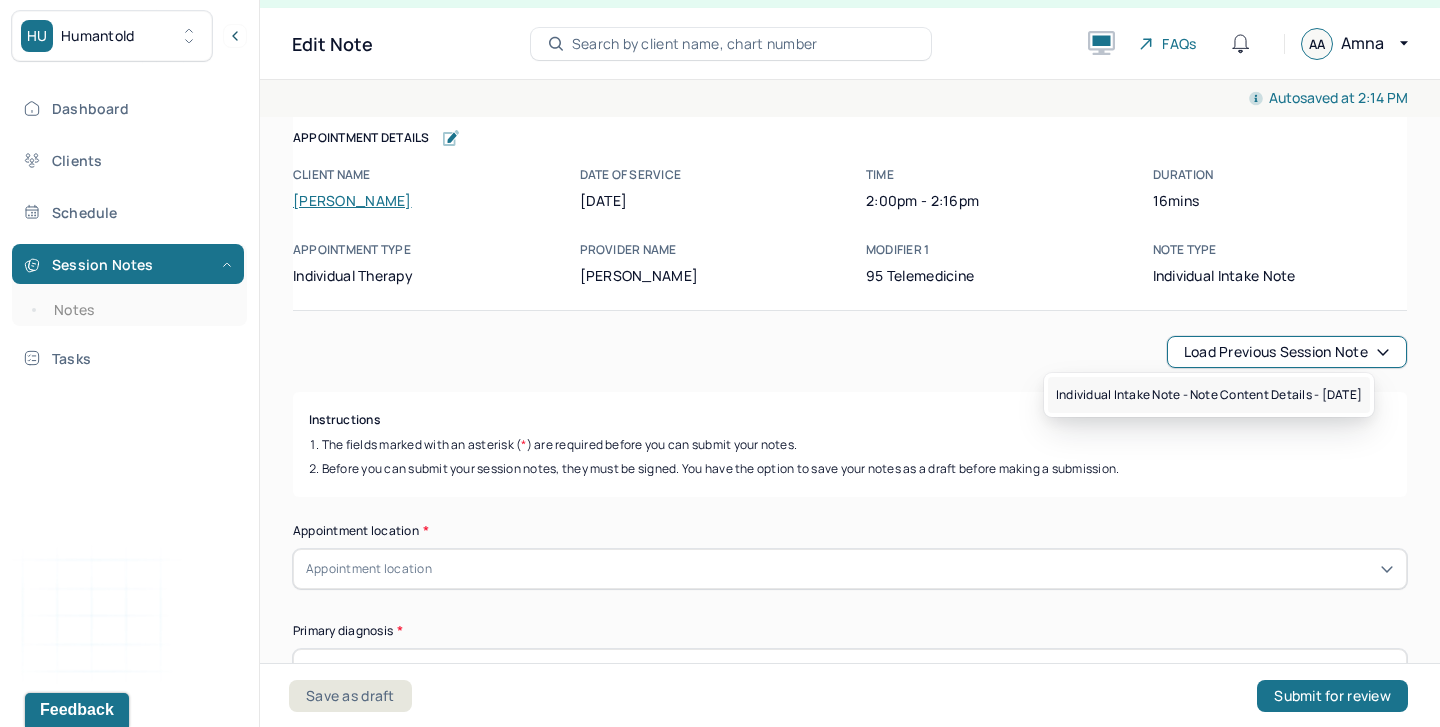 click on "Individual intake note   - Note content Details -   07/02/2025" at bounding box center [1209, 395] 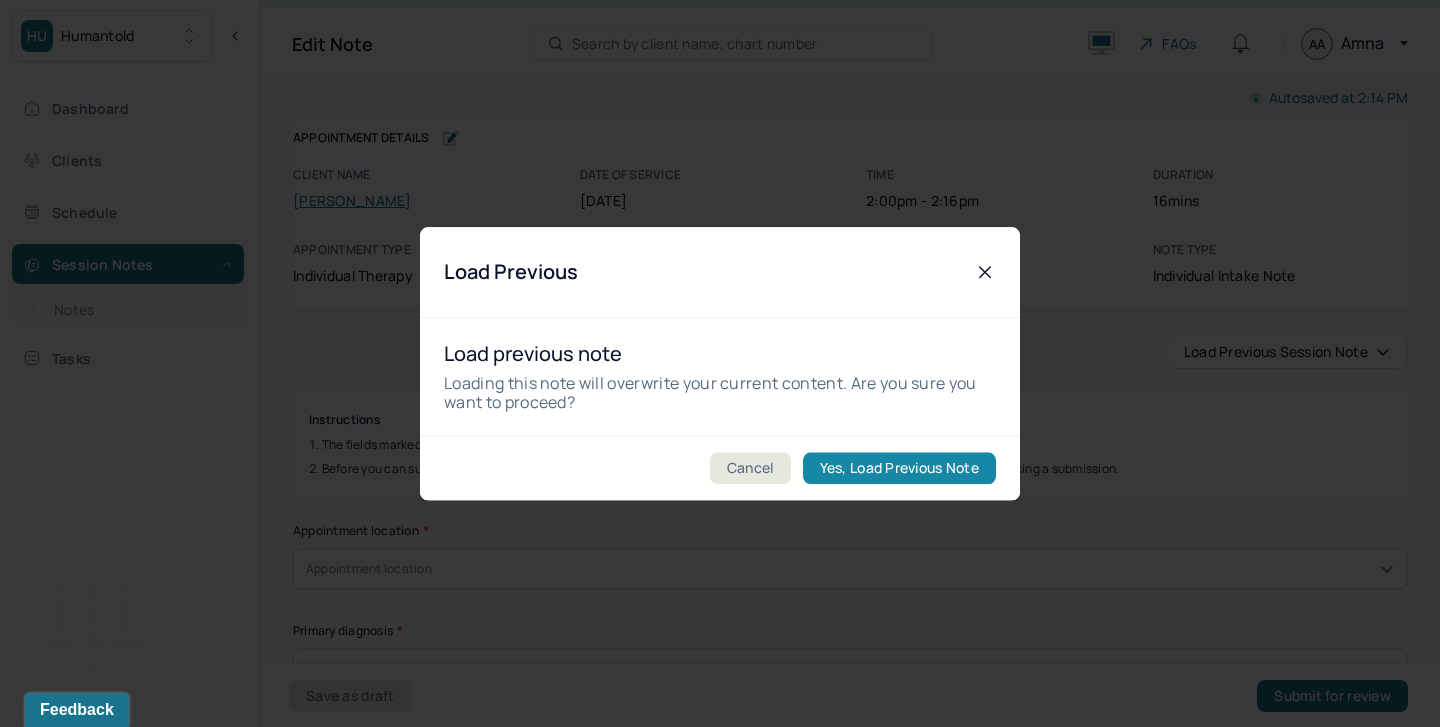 click on "Yes, Load Previous Note" at bounding box center [899, 468] 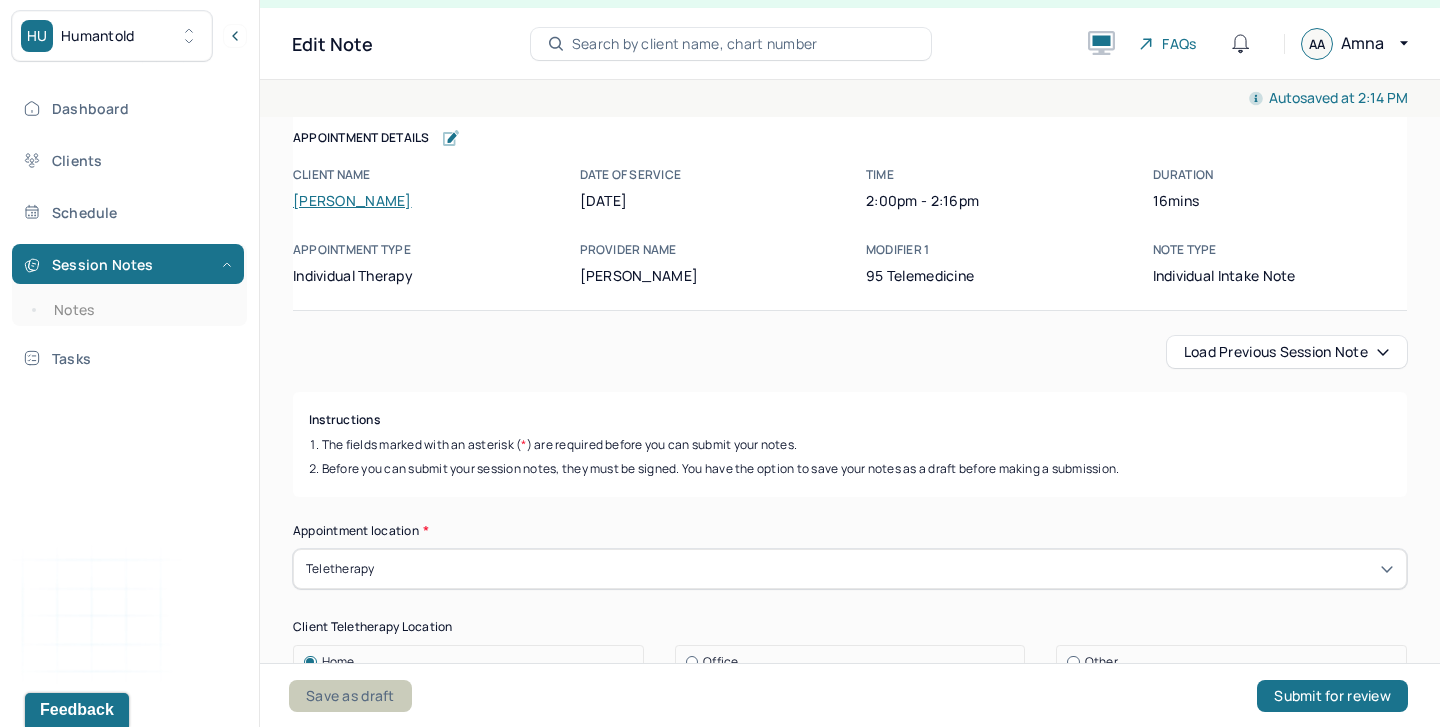 click on "Save as draft" at bounding box center [350, 696] 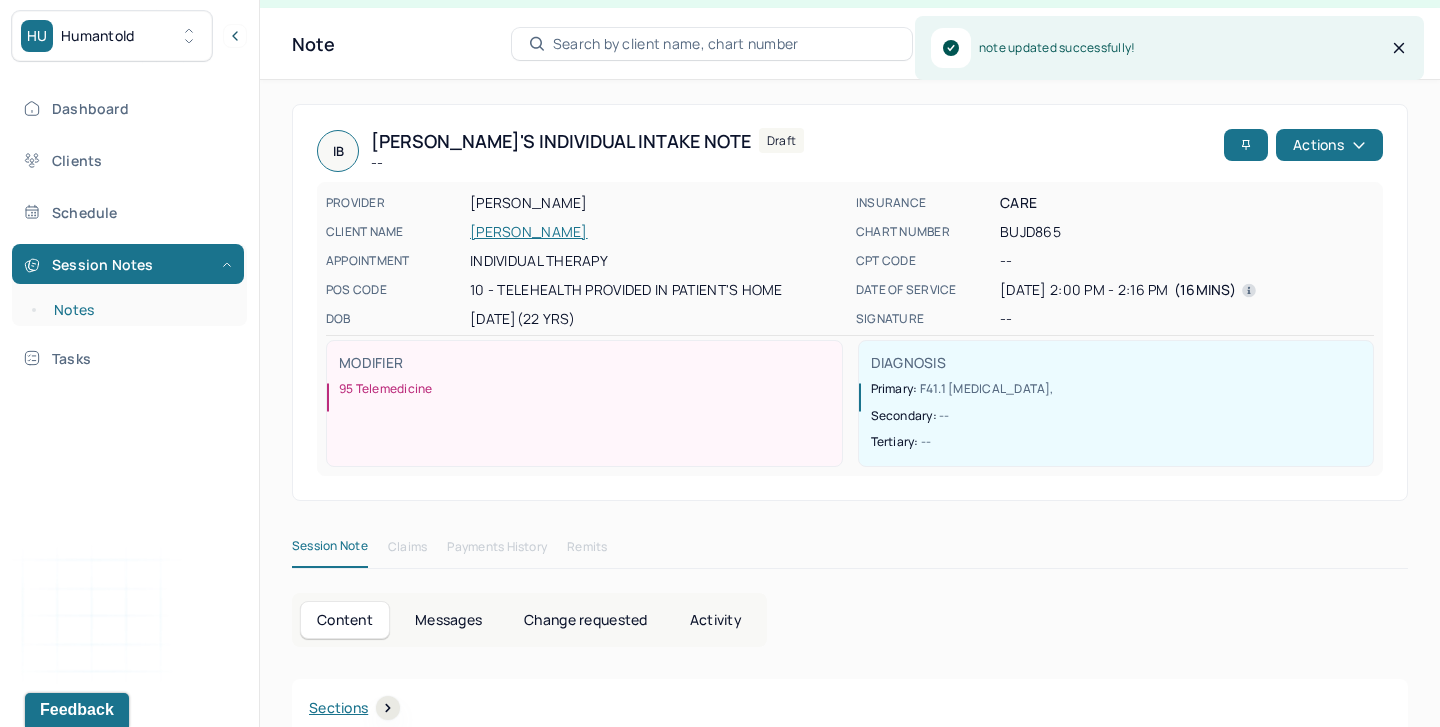 click on "Notes" at bounding box center [139, 310] 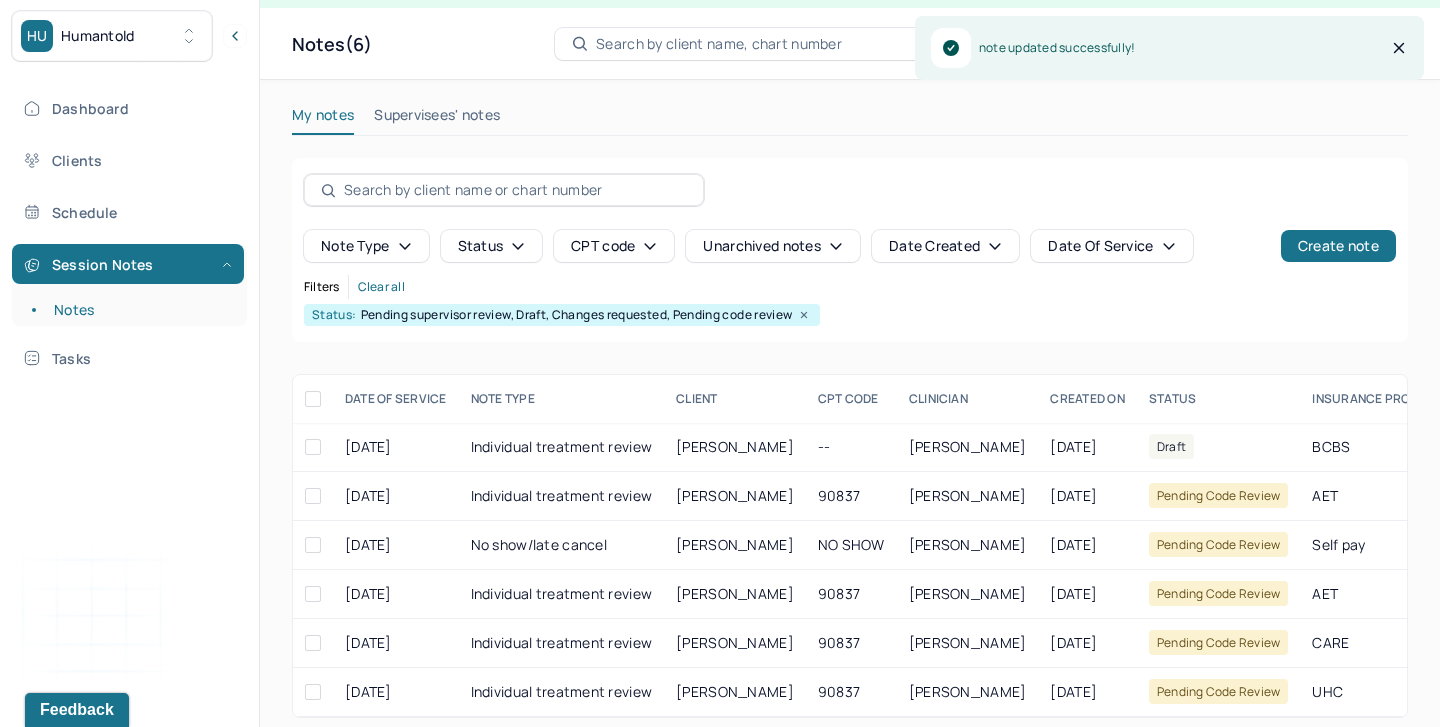click on "Supervisees' notes" at bounding box center (437, 119) 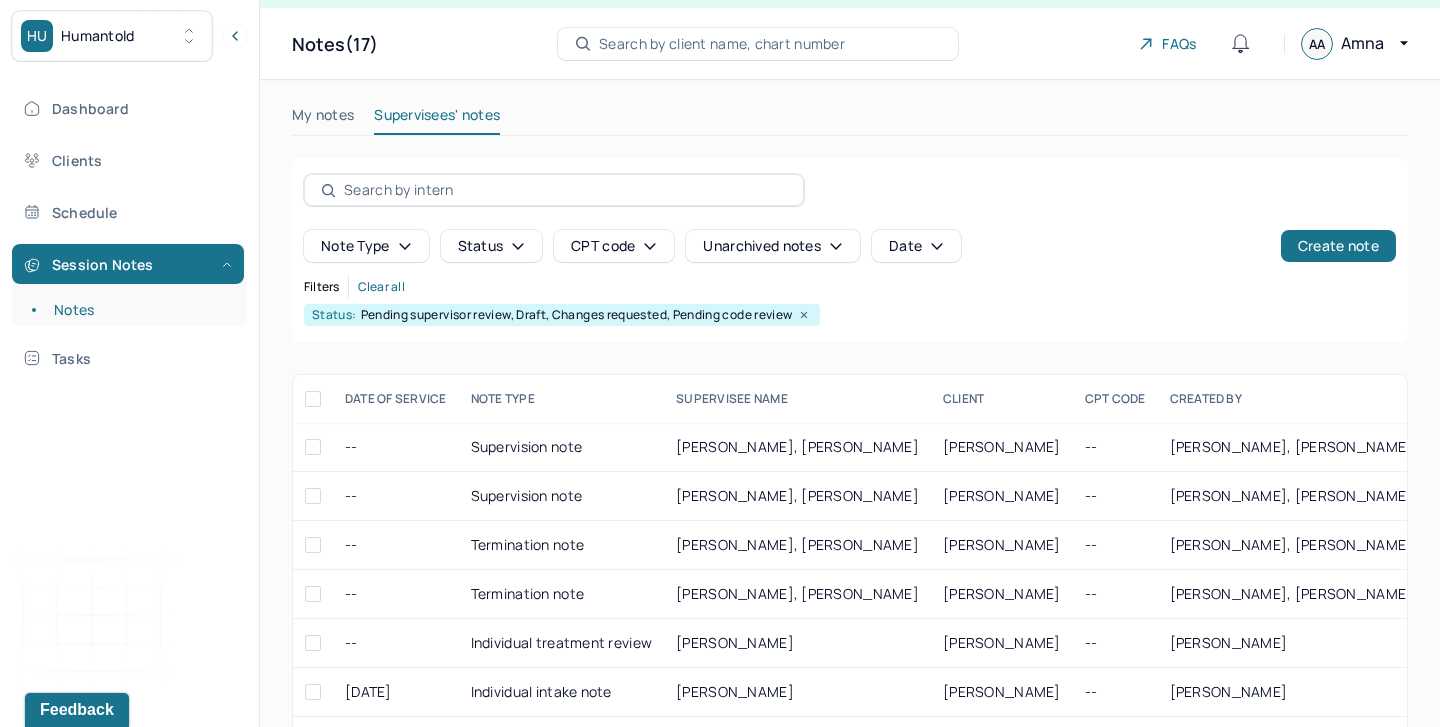 scroll, scrollTop: 42, scrollLeft: 0, axis: vertical 